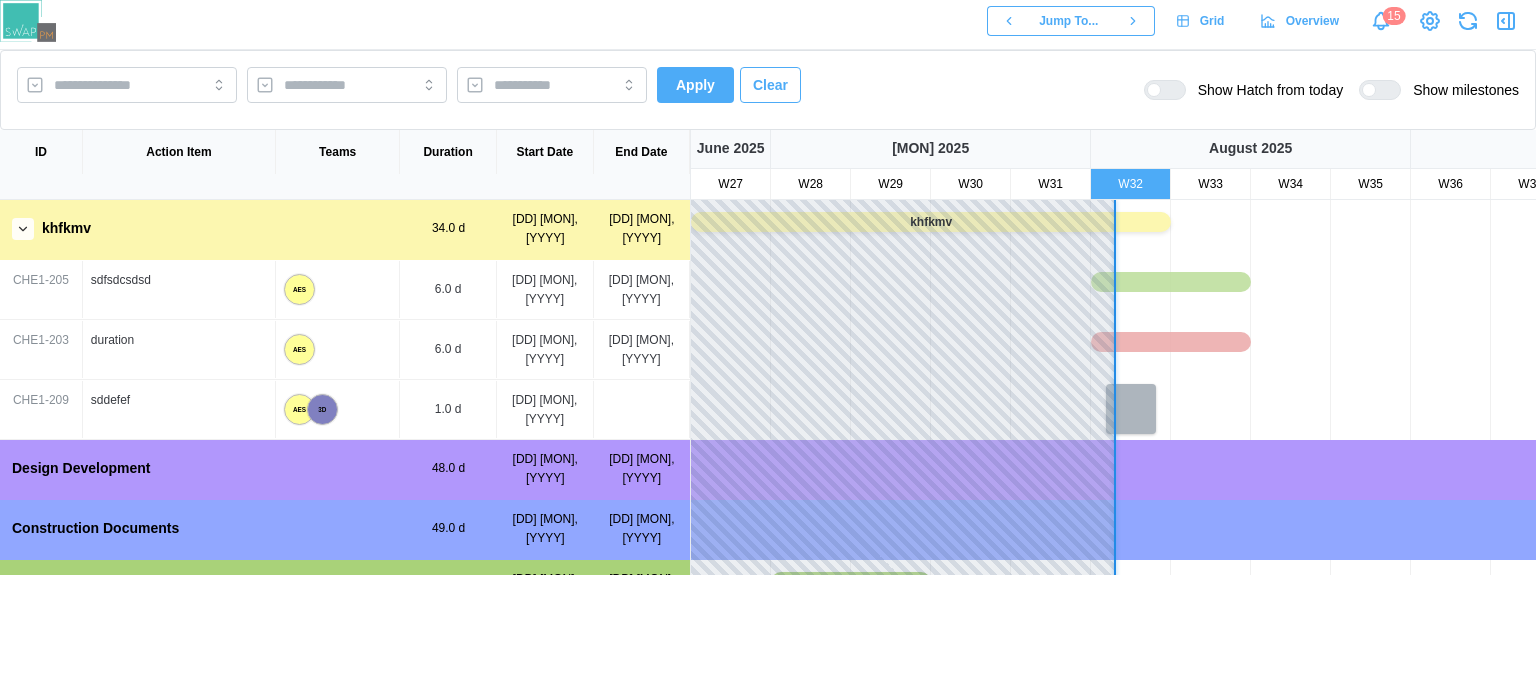 scroll, scrollTop: 0, scrollLeft: 0, axis: both 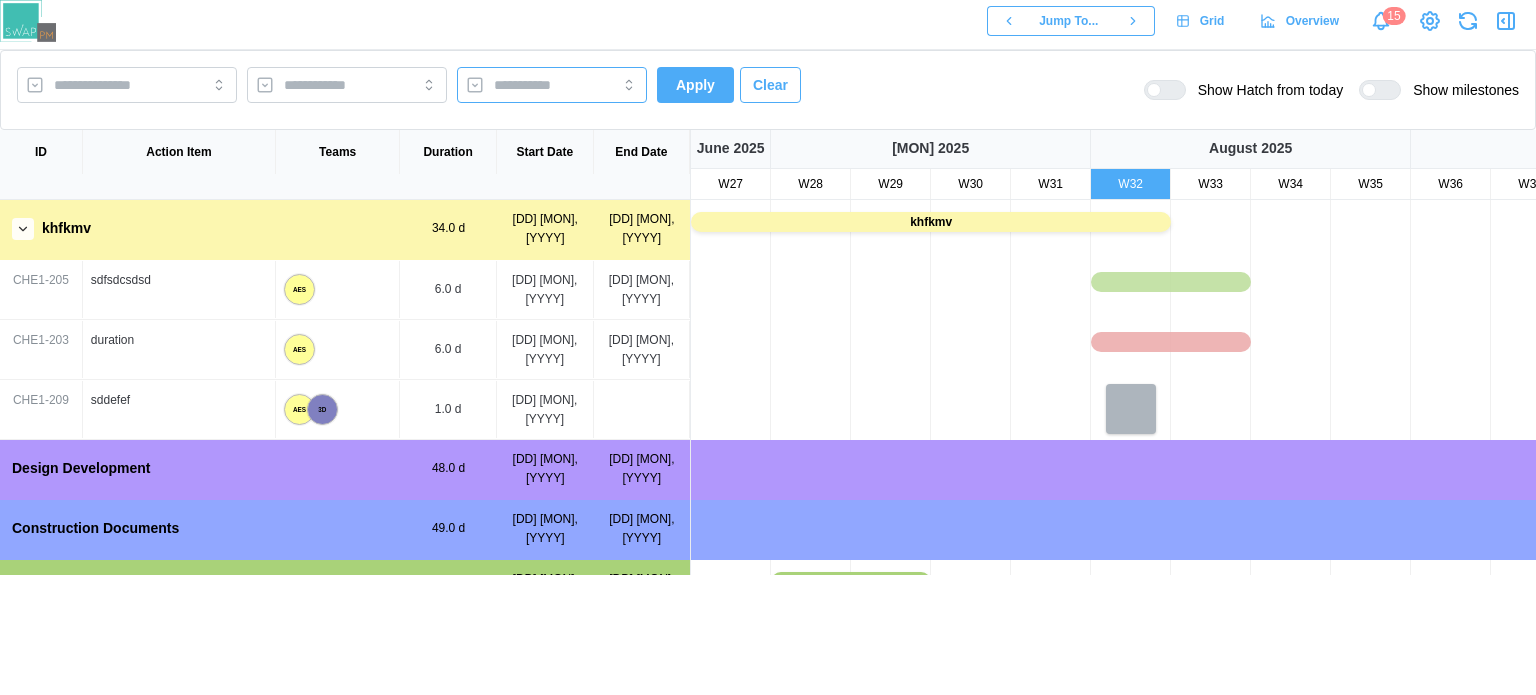 click at bounding box center (552, 85) 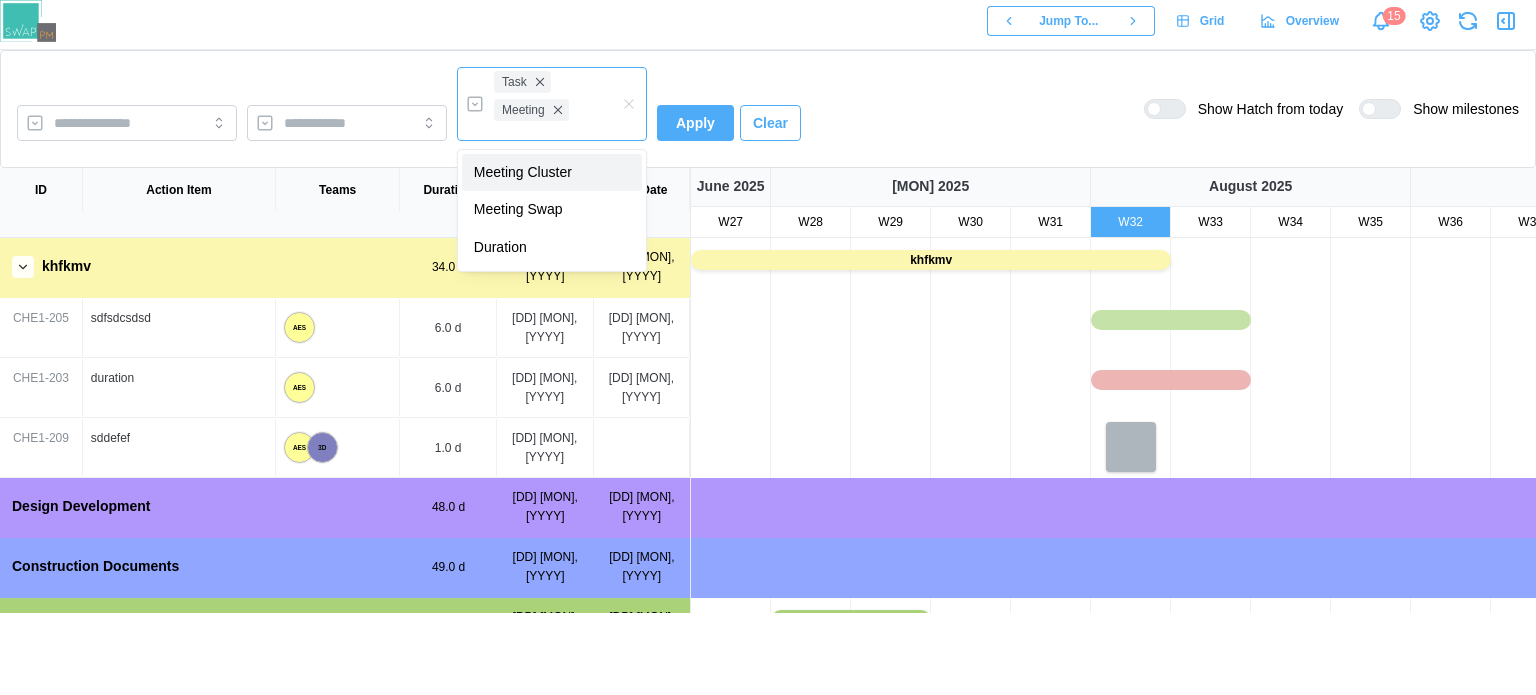 click on "Meeting Cluster Meeting Swap Duration" at bounding box center [552, 210] 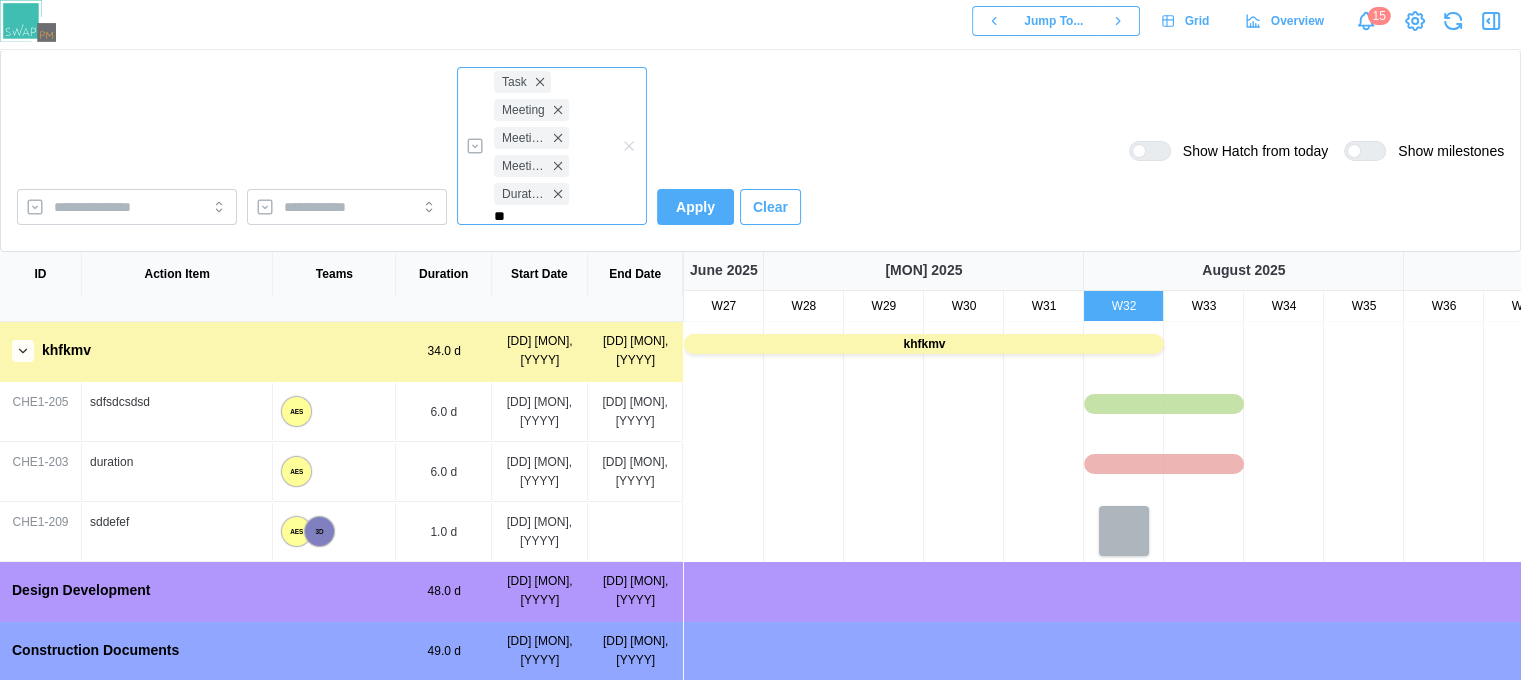 type on "*" 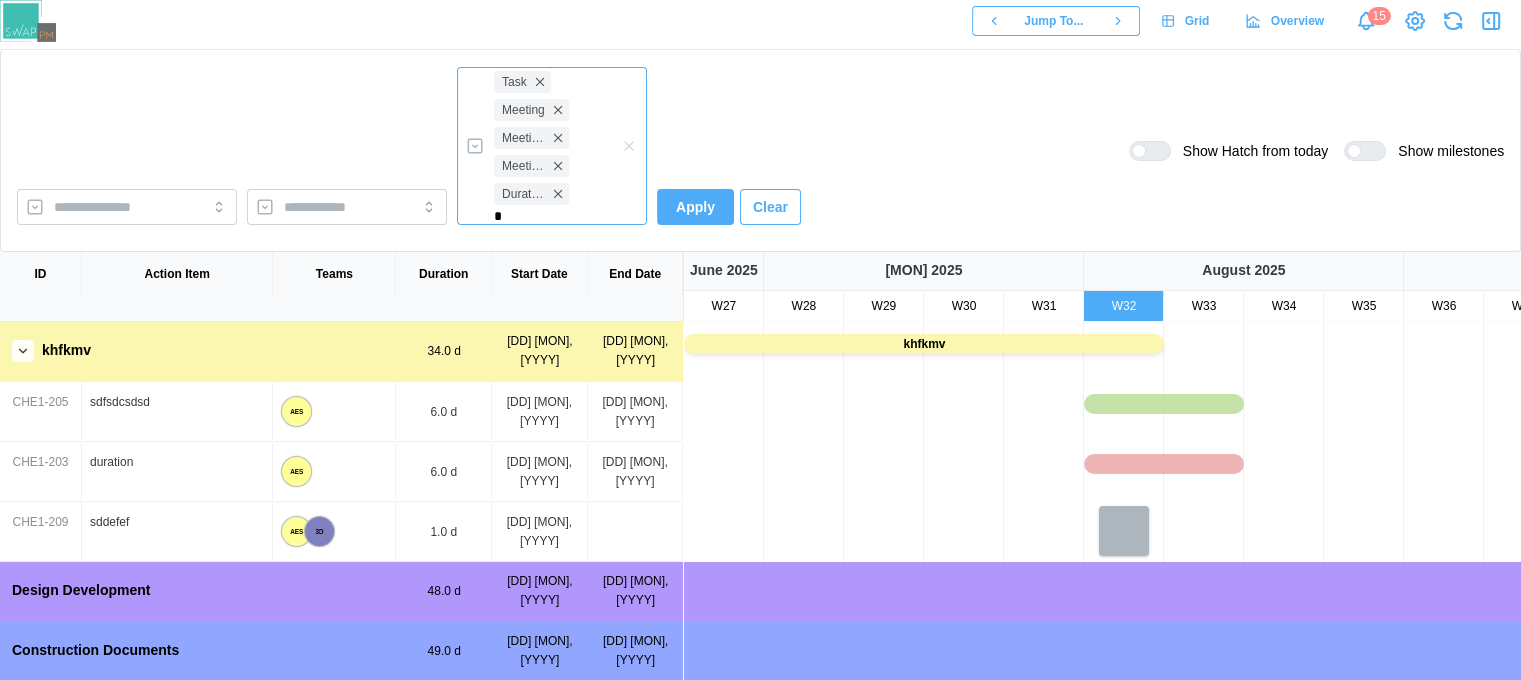 type 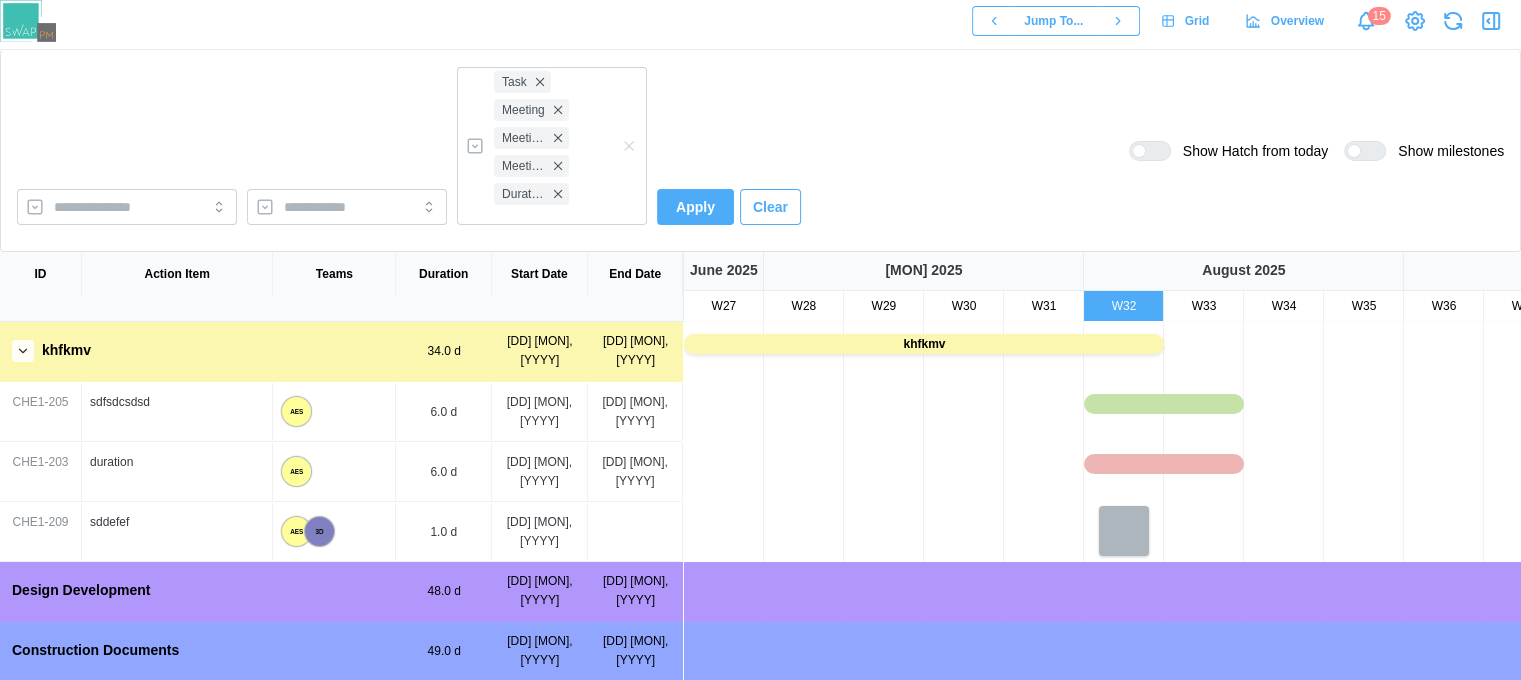 click on "Task Meeting Meeting Cluster Meeting Swap Duration Apply Clear Show Hatch from today Show milestones" at bounding box center (760, 151) 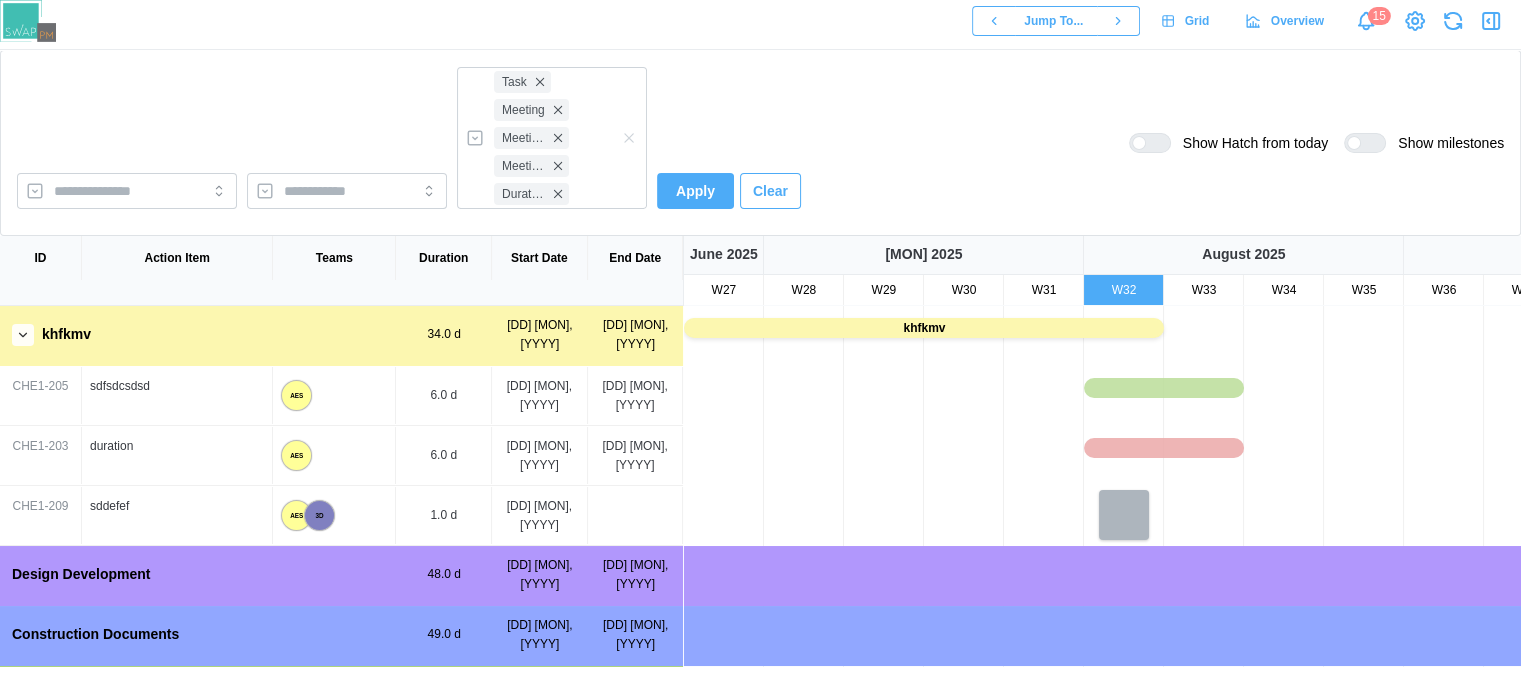 click at bounding box center (629, 138) 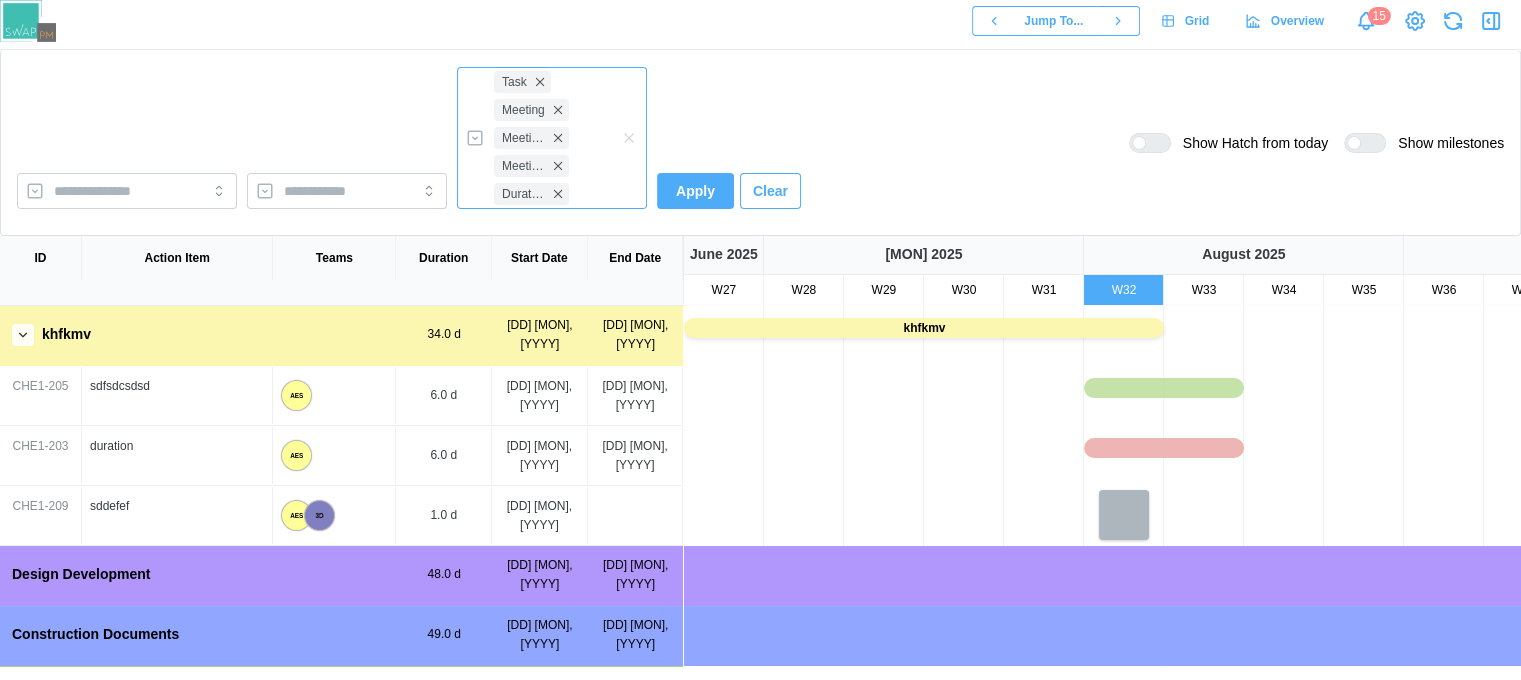 click on "Task Meeting Meeting Cluster Meeting Swap Duration" at bounding box center (552, 138) 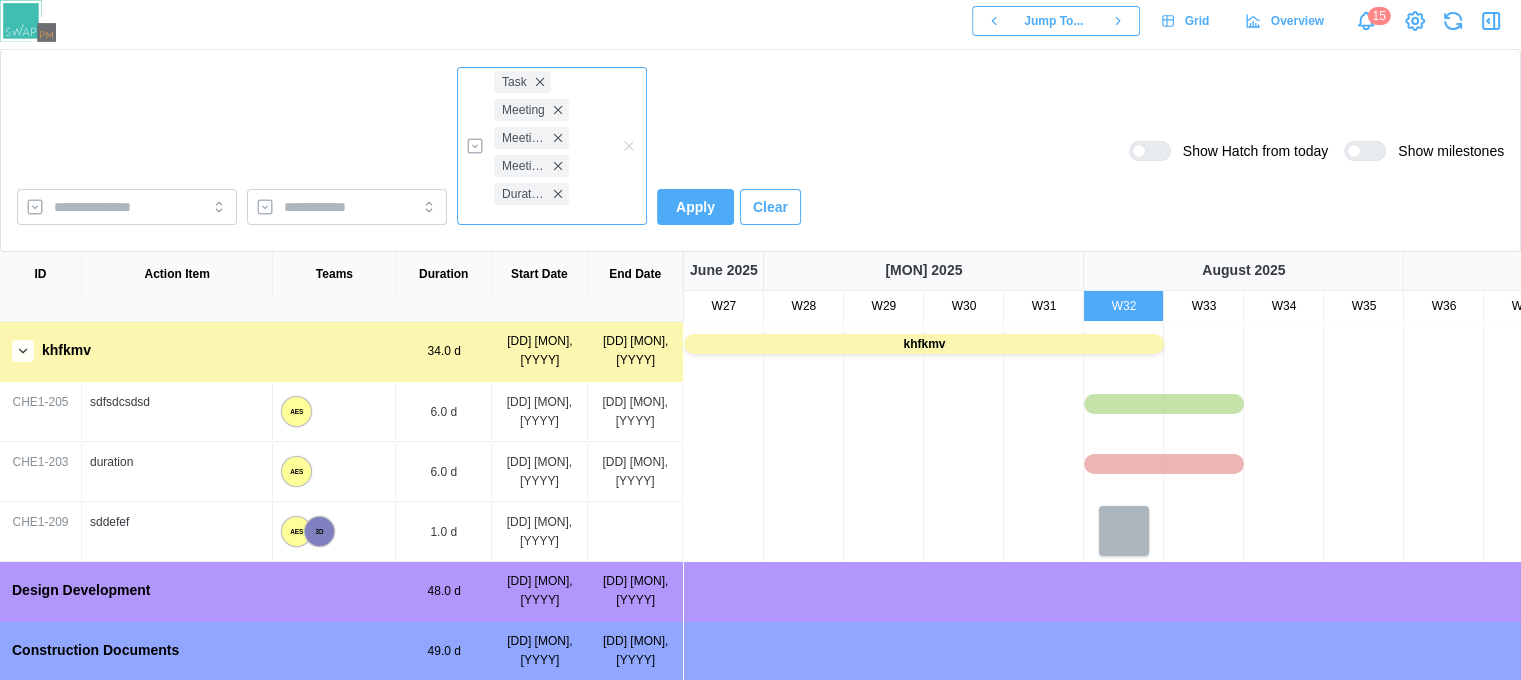 click on "Task Meeting Meeting Cluster Meeting Swap Duration" at bounding box center [552, 146] 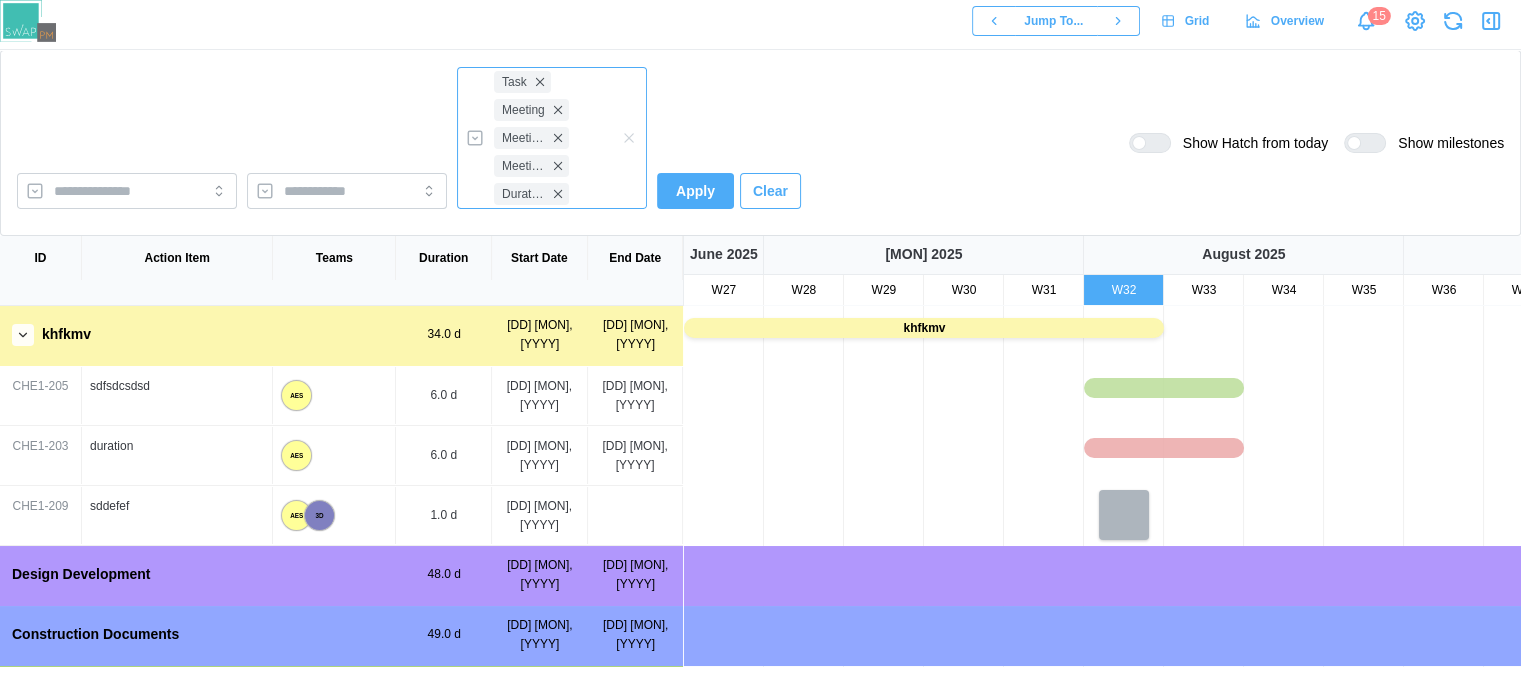 click on "Task Meeting Meeting Cluster Meeting Swap Duration" at bounding box center (552, 138) 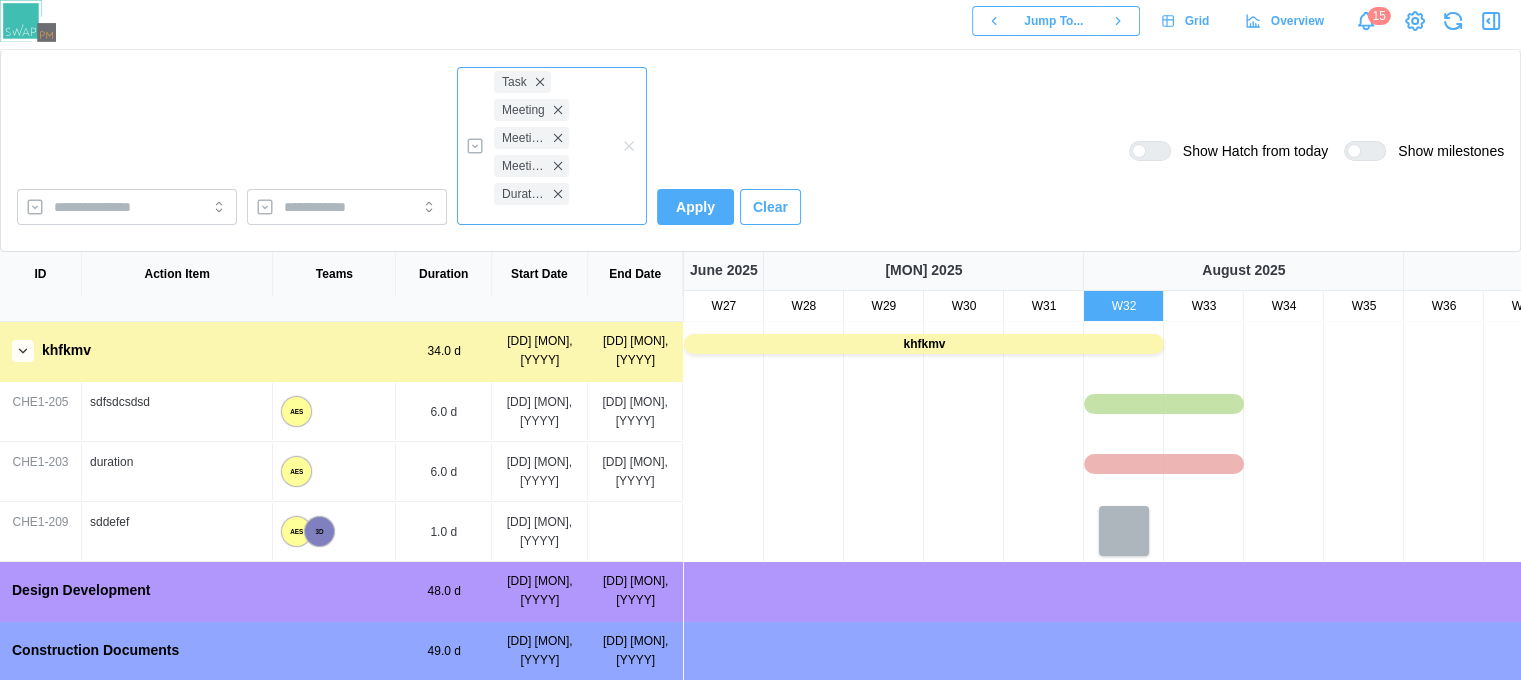 click on "Task Meeting Meeting Cluster Meeting Swap Duration" at bounding box center (552, 146) 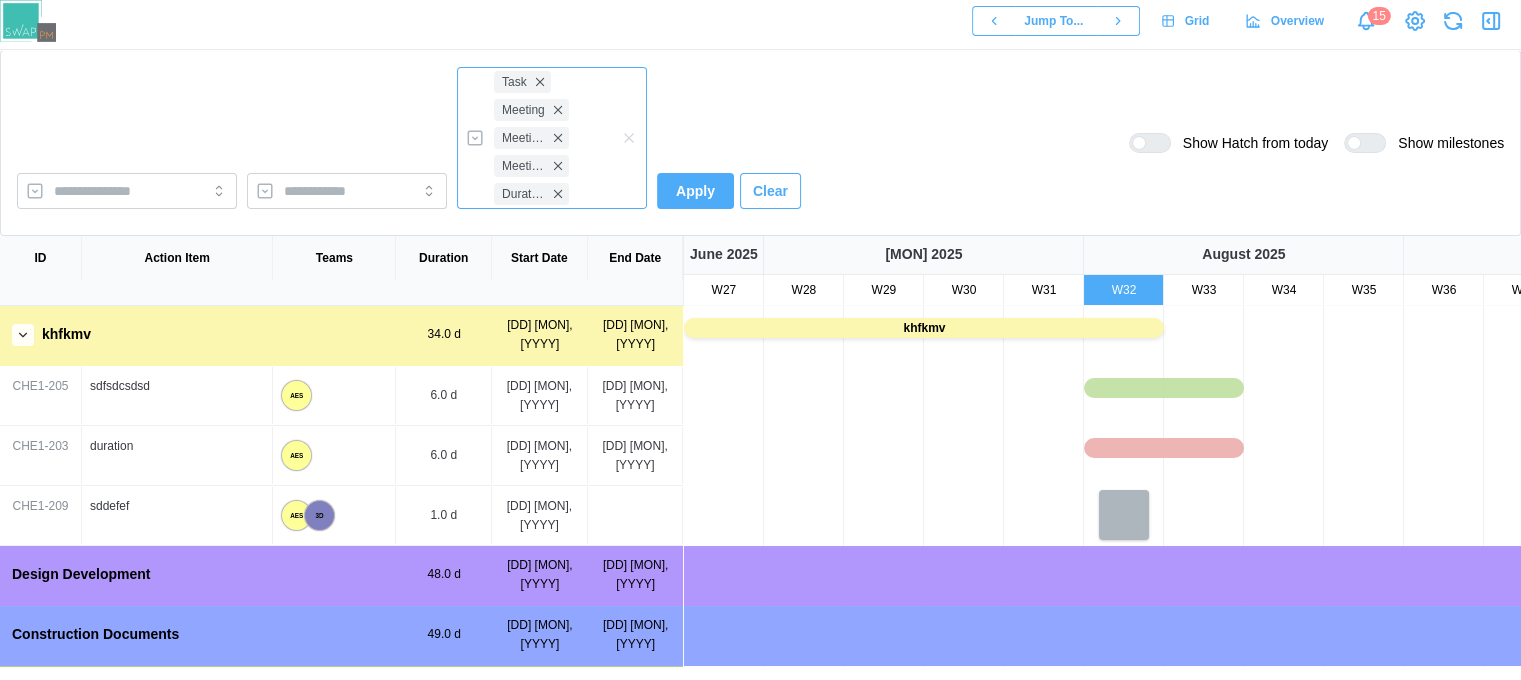 click on "Task Meeting Meeting Cluster Meeting Swap Duration" at bounding box center (552, 138) 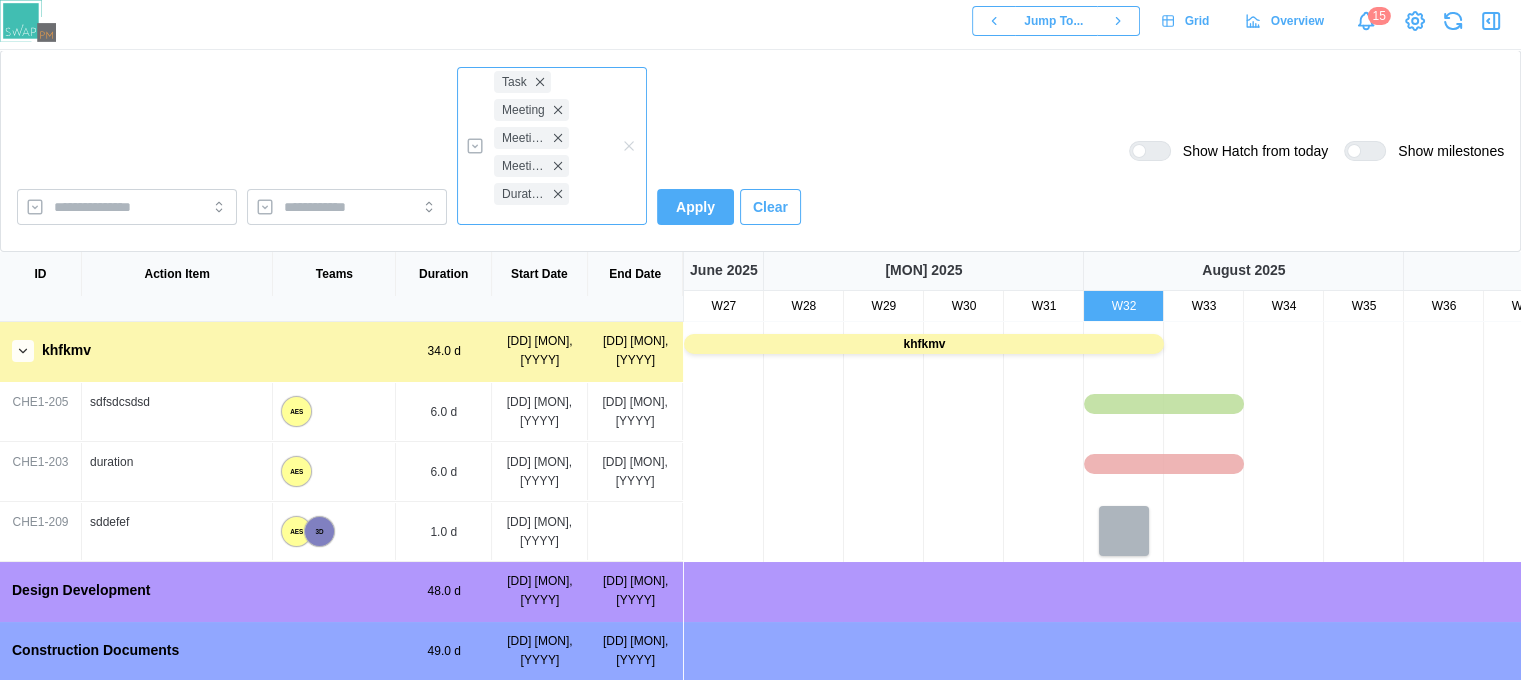 click on "Task Meeting Meeting Cluster Meeting Swap Duration" at bounding box center [552, 146] 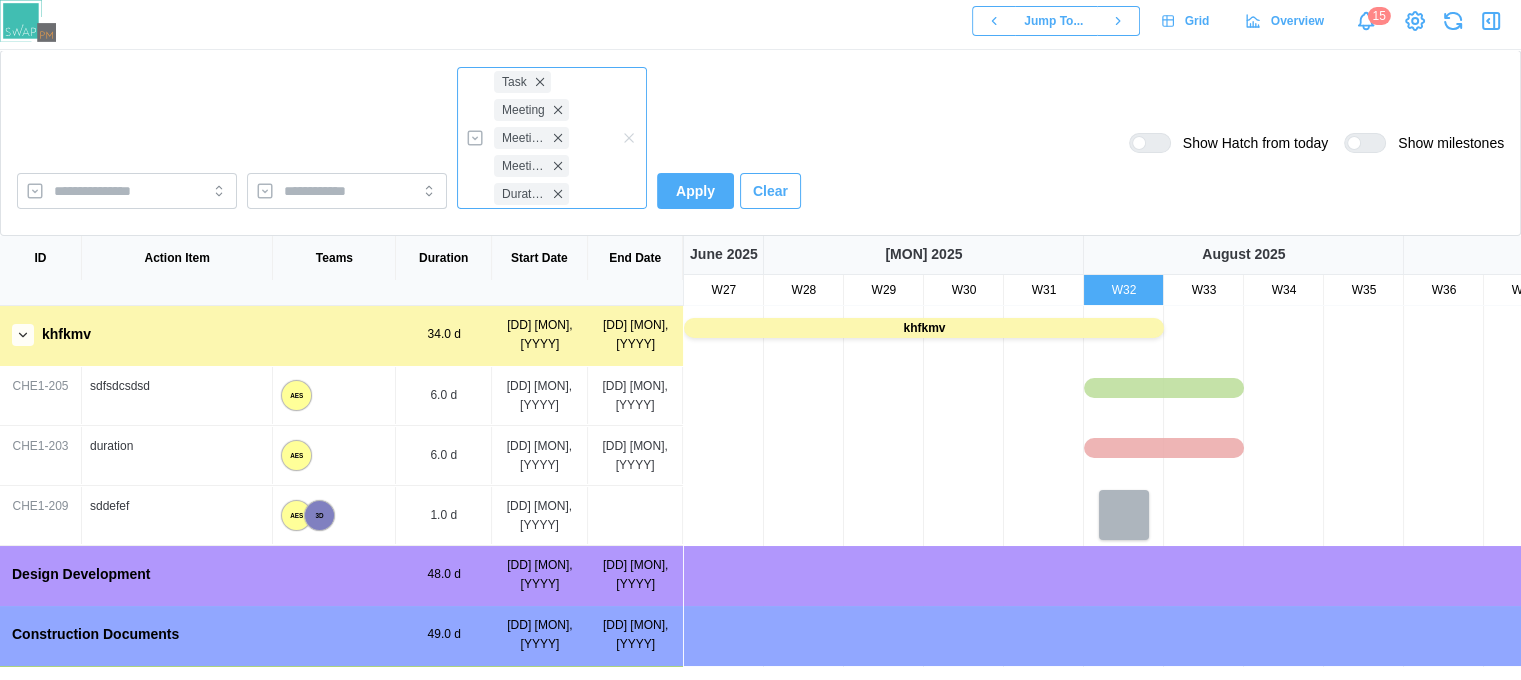 click on "Task Meeting Meeting Cluster Meeting Swap Duration" at bounding box center (552, 138) 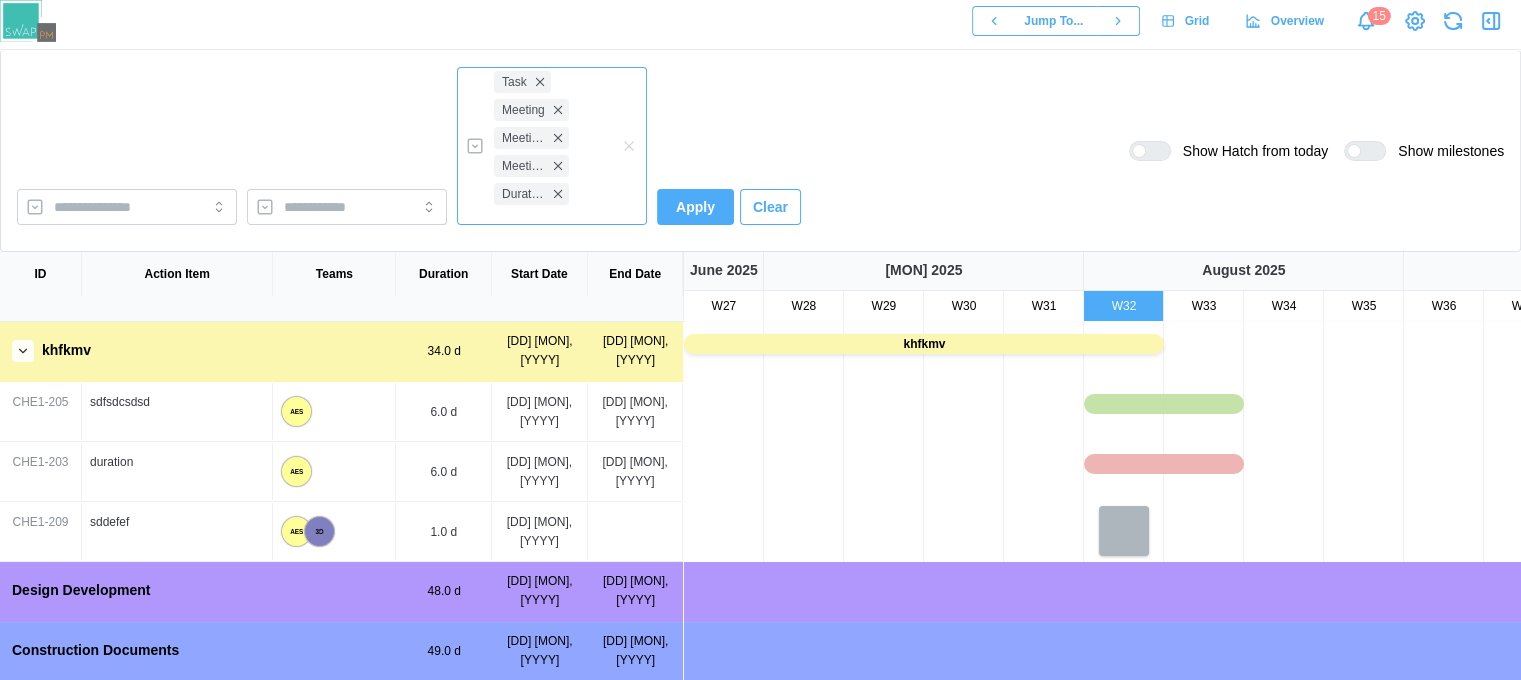 click on "Task Meeting Meeting Cluster Meeting Swap Duration" at bounding box center (552, 146) 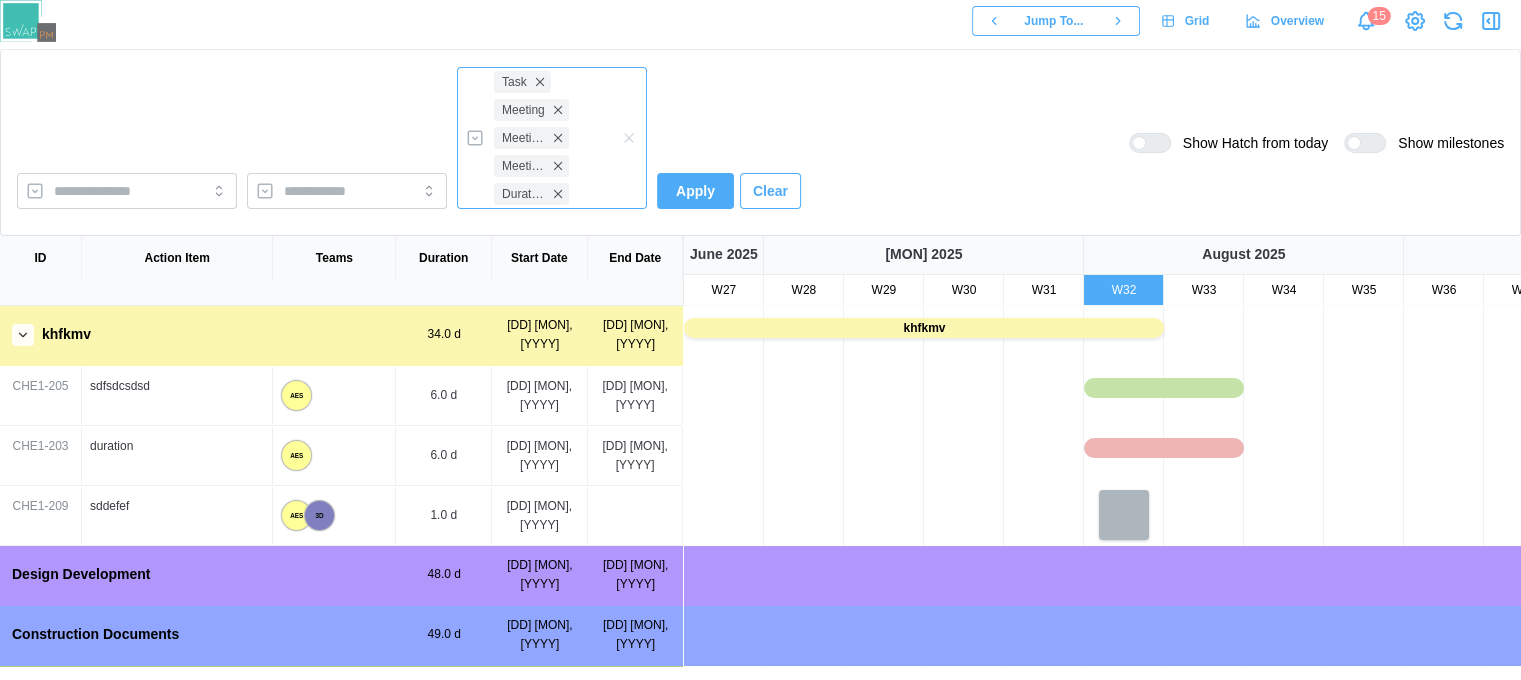 click on "Task Meeting Meeting Cluster Meeting Swap Duration" at bounding box center [552, 138] 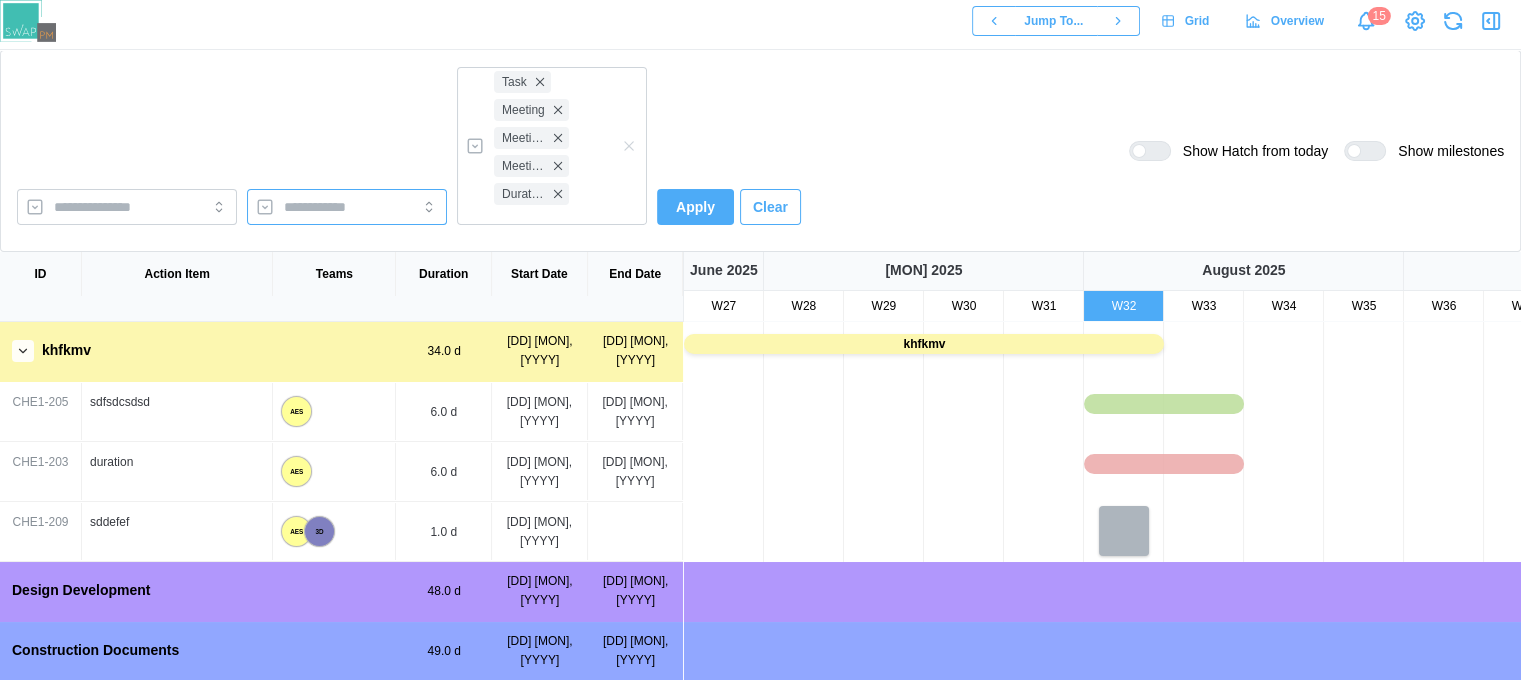 click at bounding box center [347, 207] 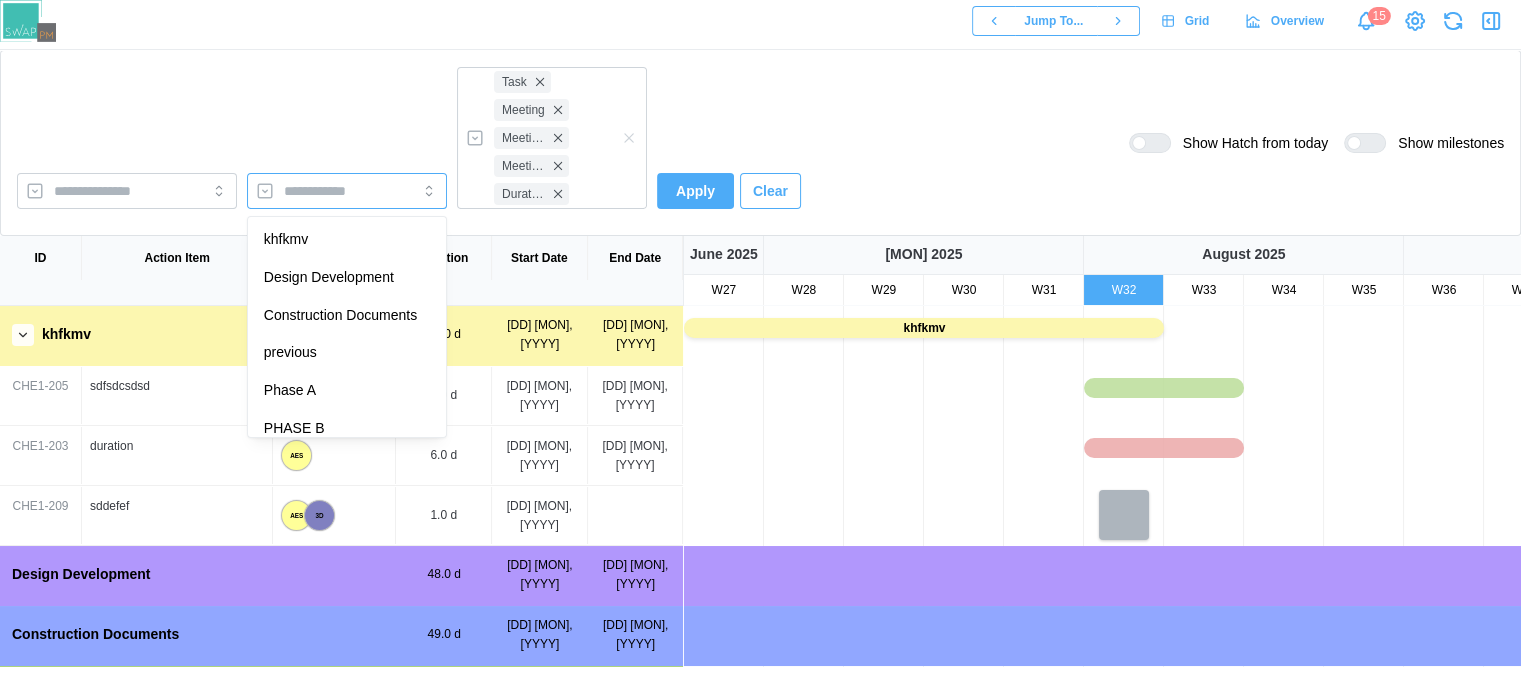 click at bounding box center [347, 191] 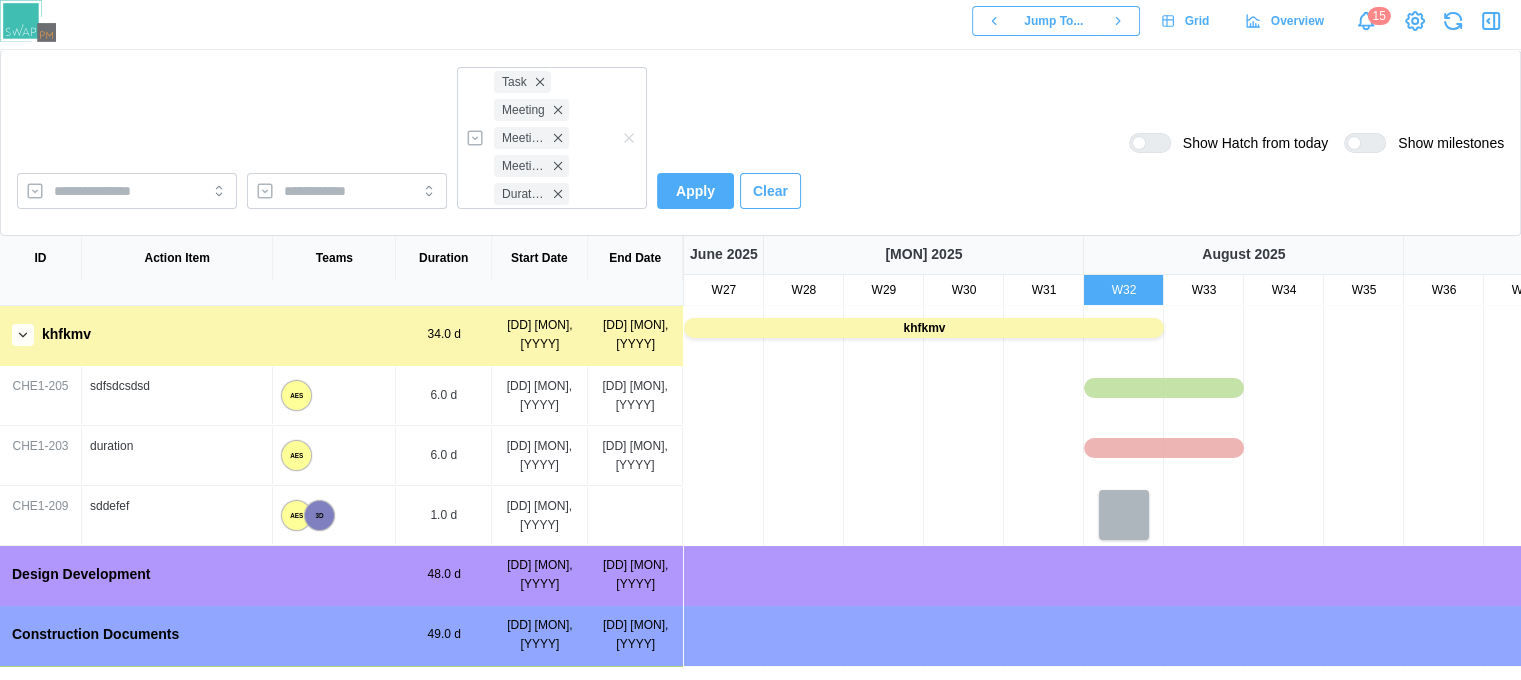 click on "Task Meeting Meeting Cluster Meeting Swap Duration Apply Clear" at bounding box center (409, 143) 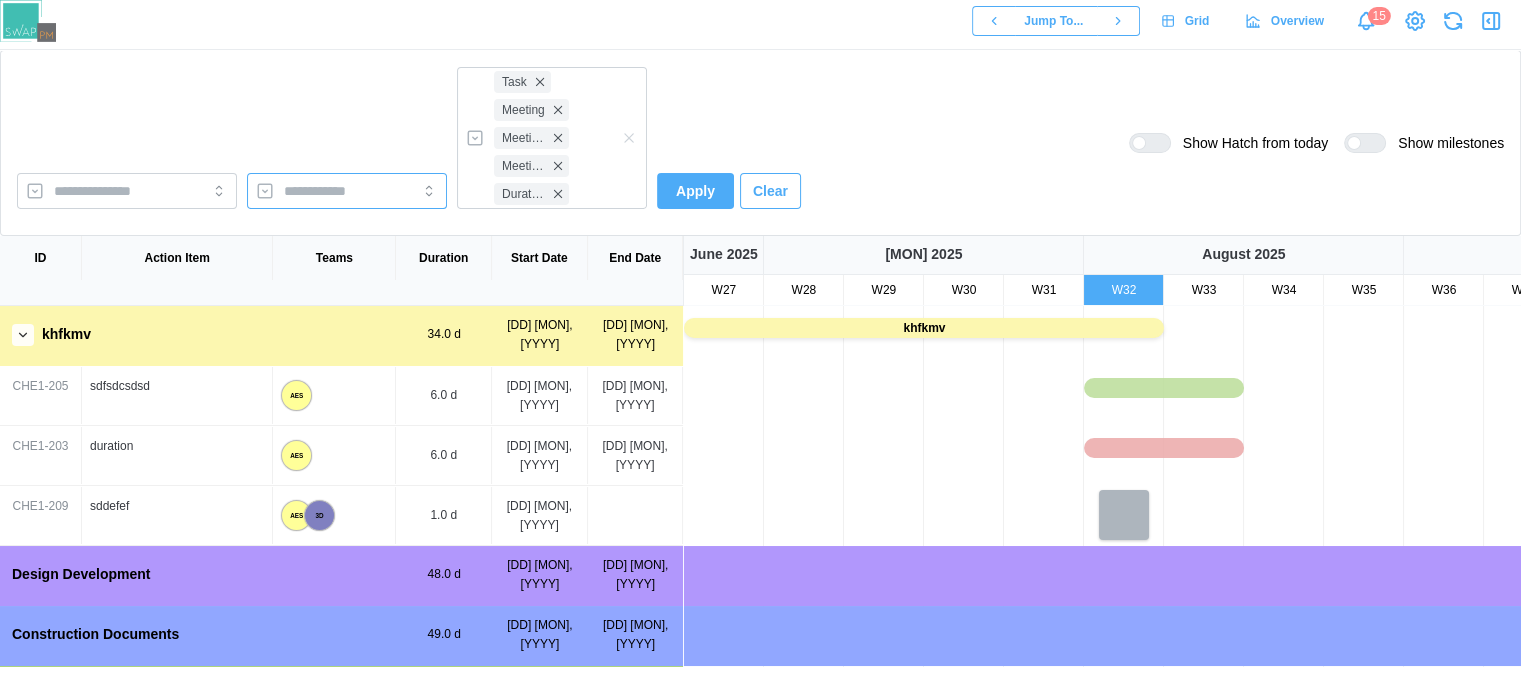 click at bounding box center (326, 191) 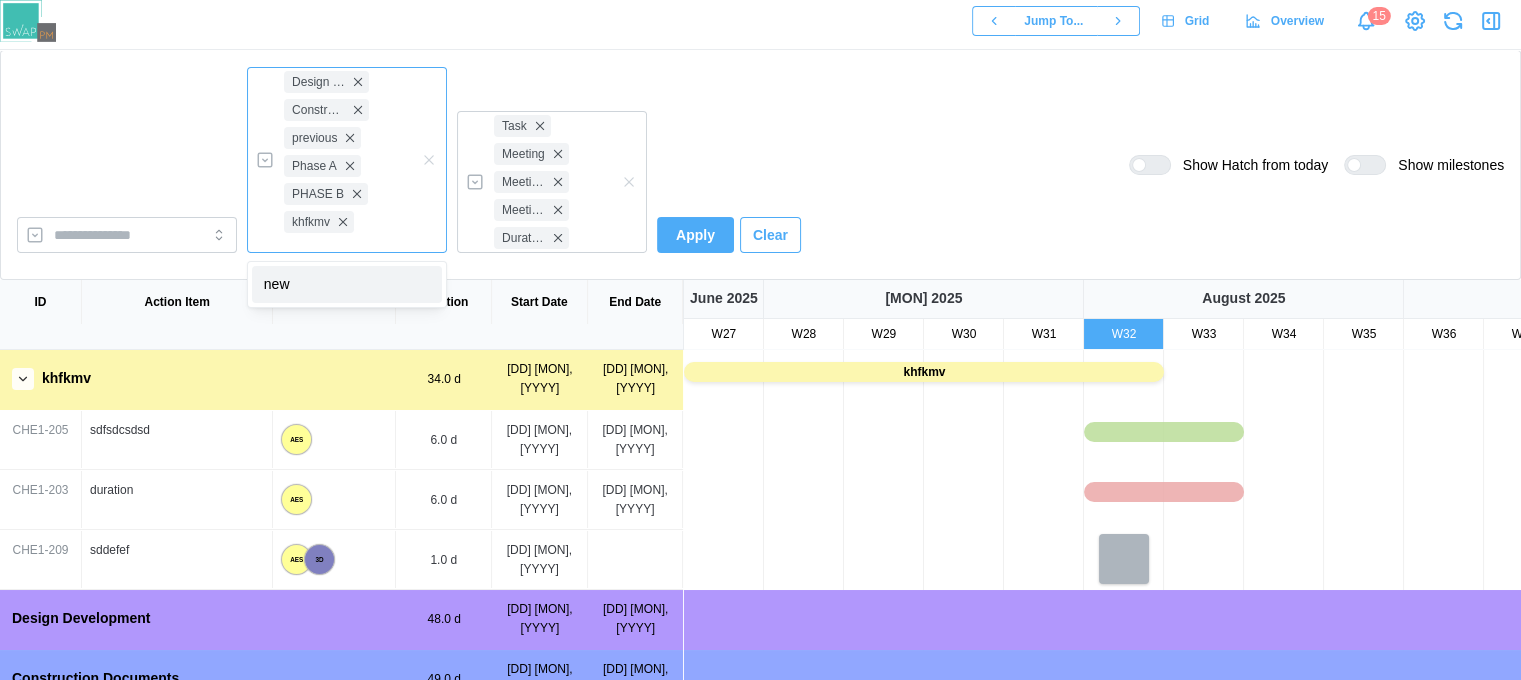 click on "new" at bounding box center (347, 285) 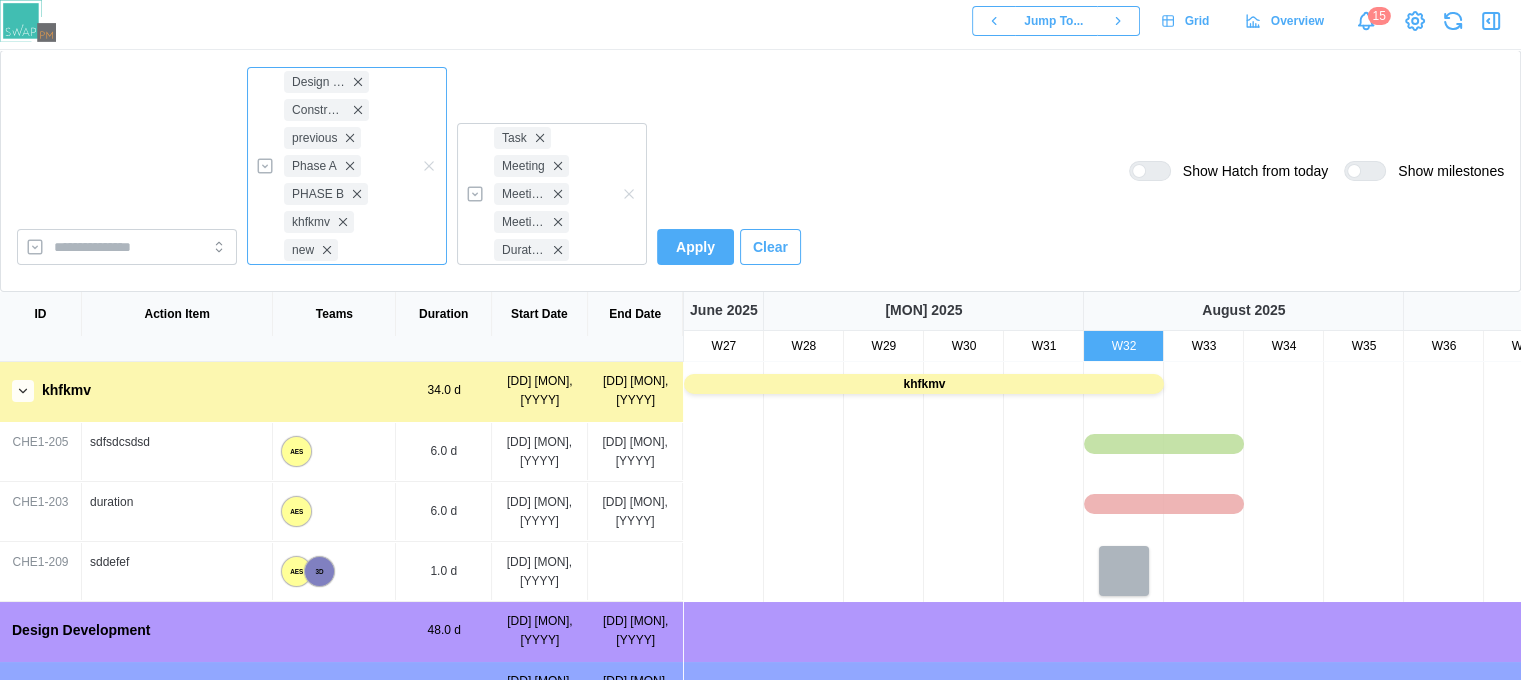 click on "Design Development Construction Documents previous Phase A PHASE B khfkmv new" at bounding box center (347, 166) 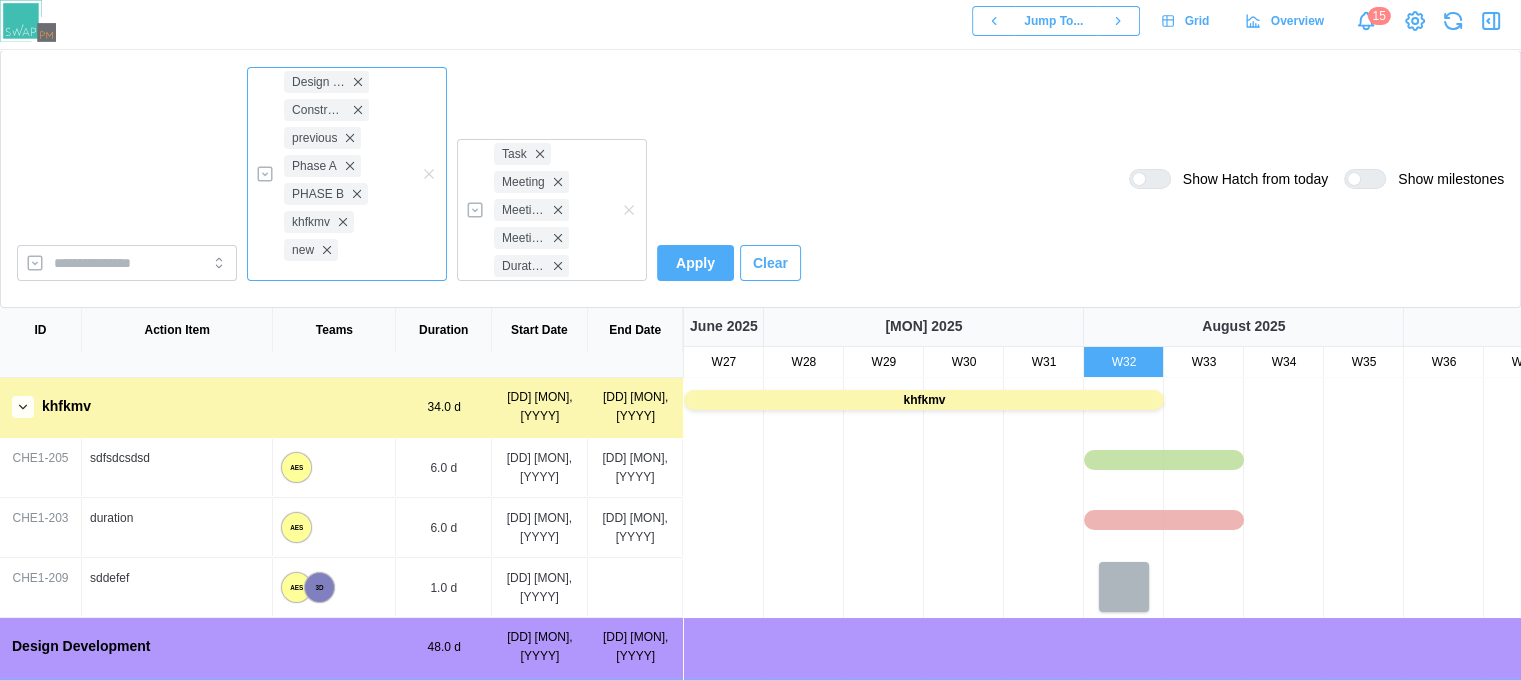 click on "Design Development Construction Documents previous Phase A PHASE B khfkmv new" at bounding box center (347, 174) 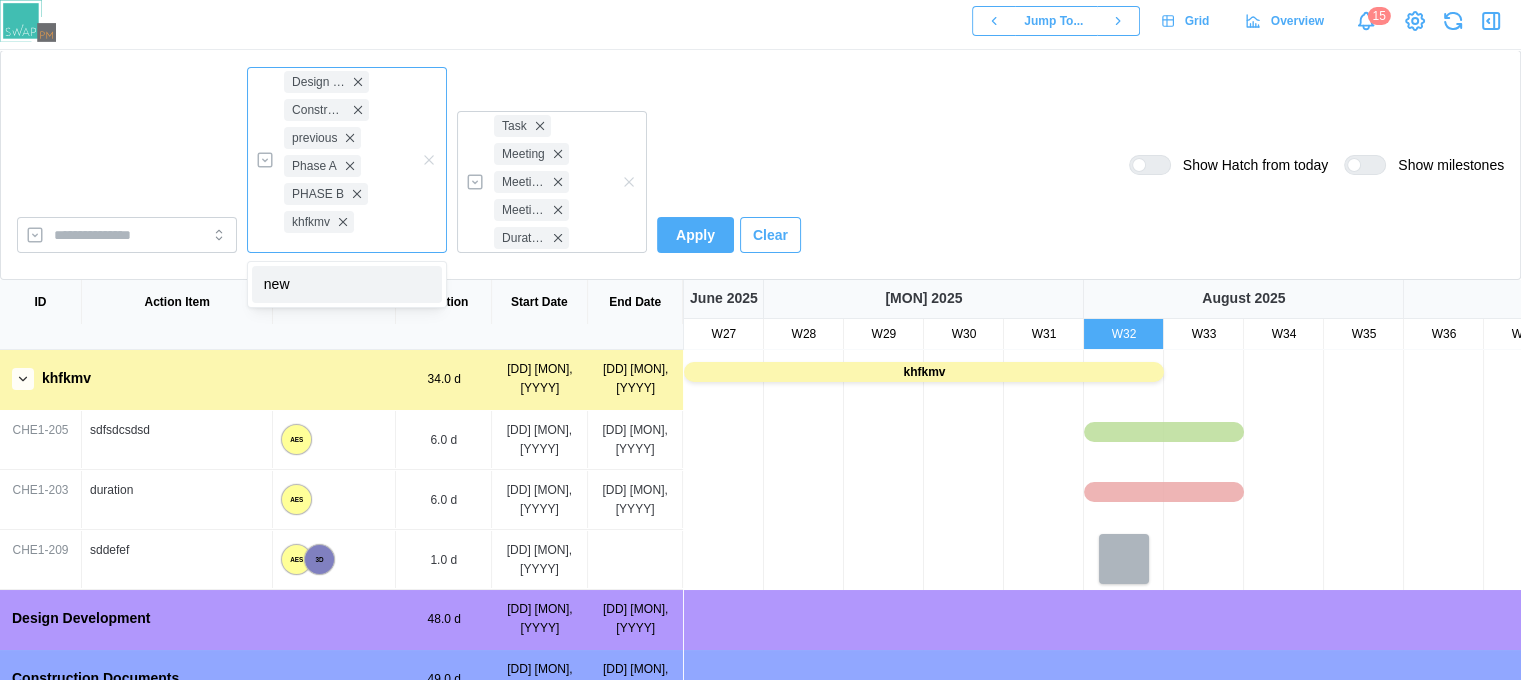 click on "new" at bounding box center (347, 285) 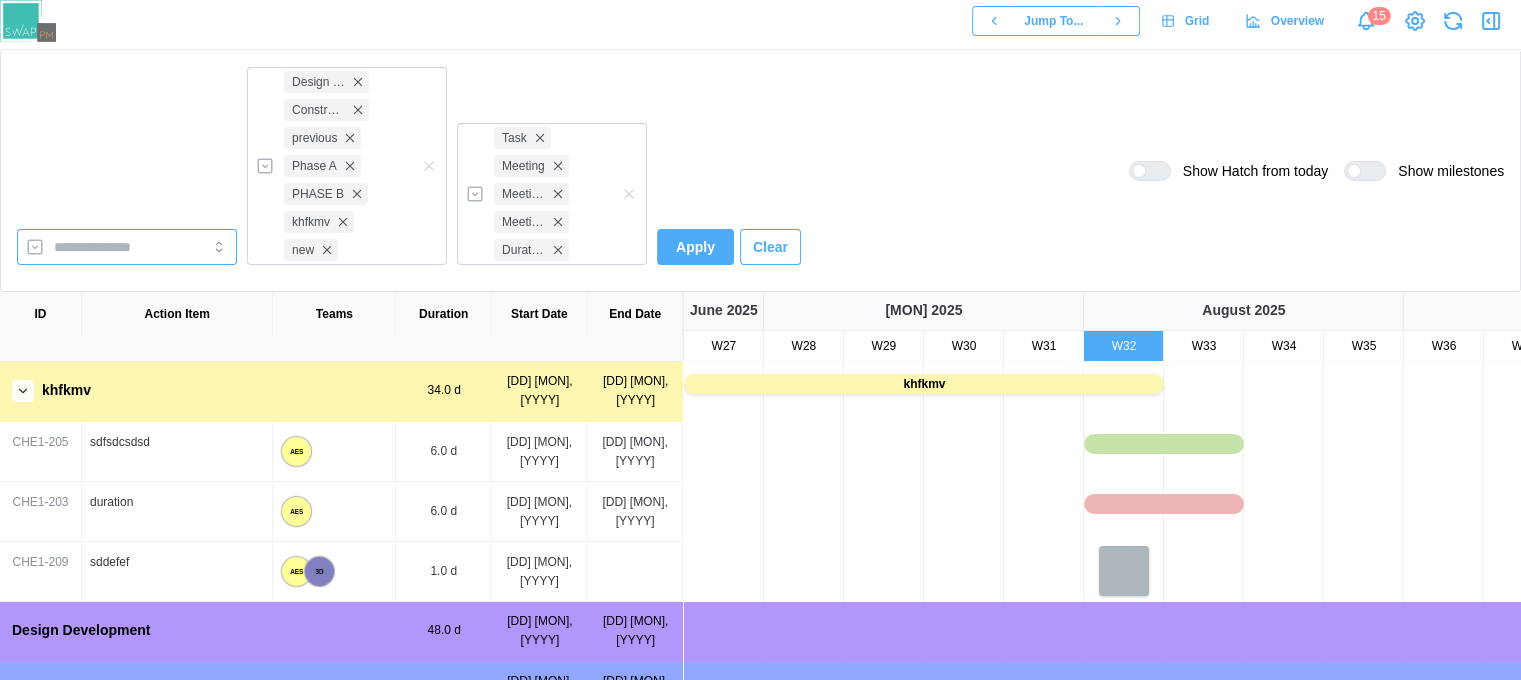 click at bounding box center [127, 247] 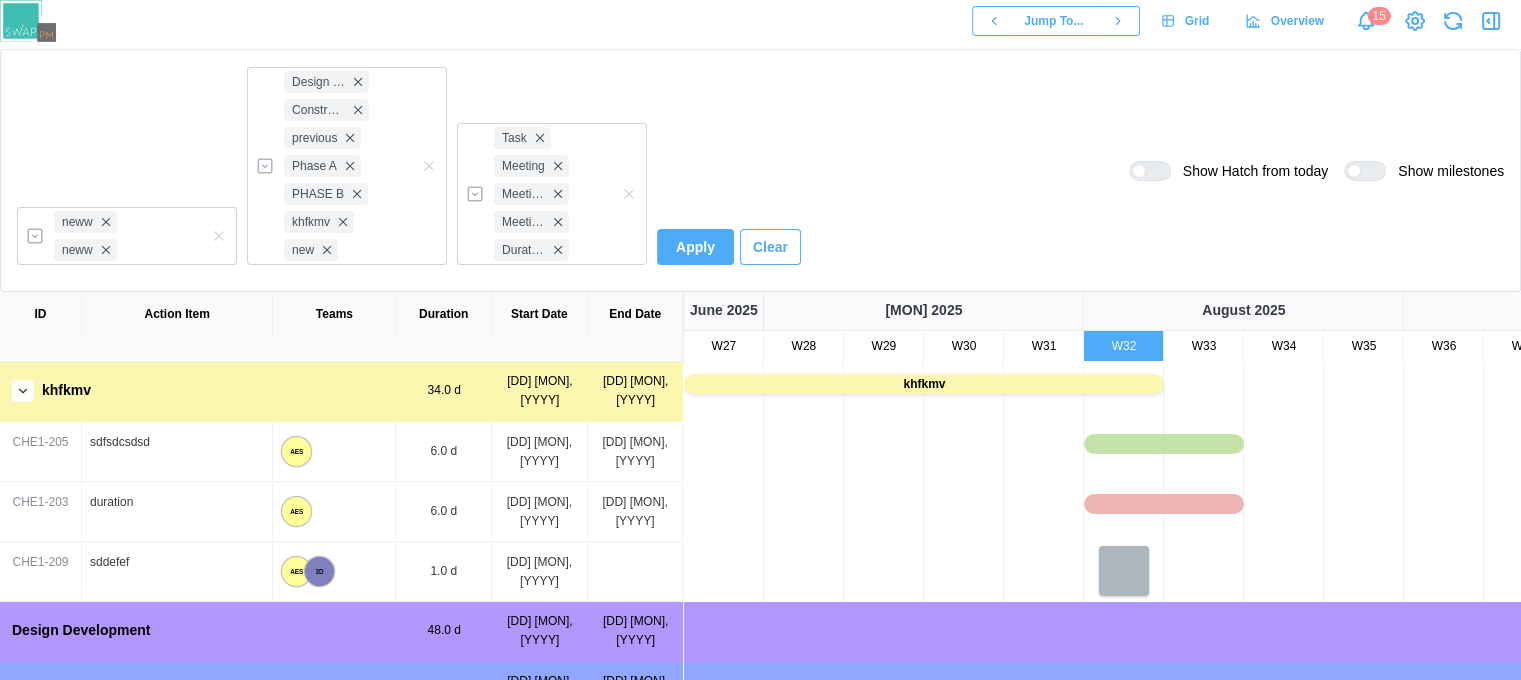 click at bounding box center (1158, 171) 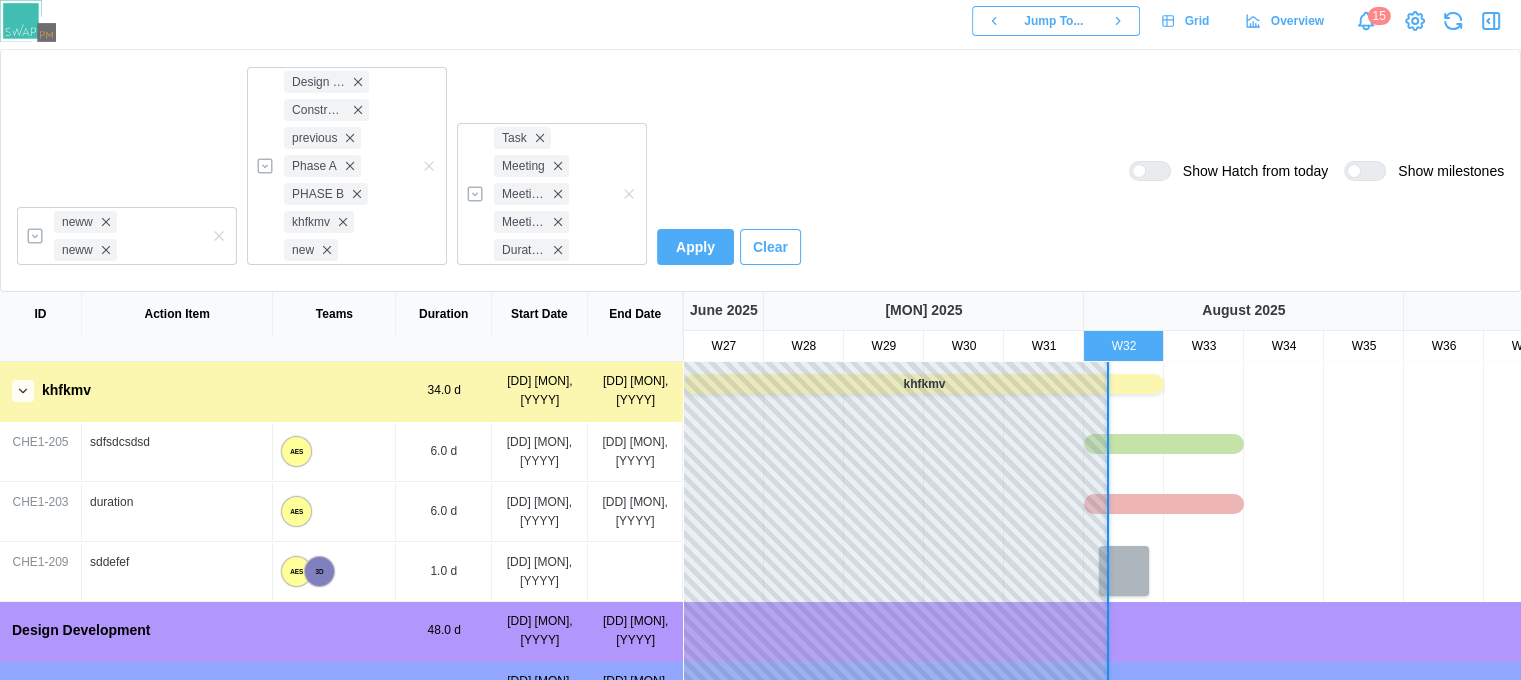 click at bounding box center [1484, 452] 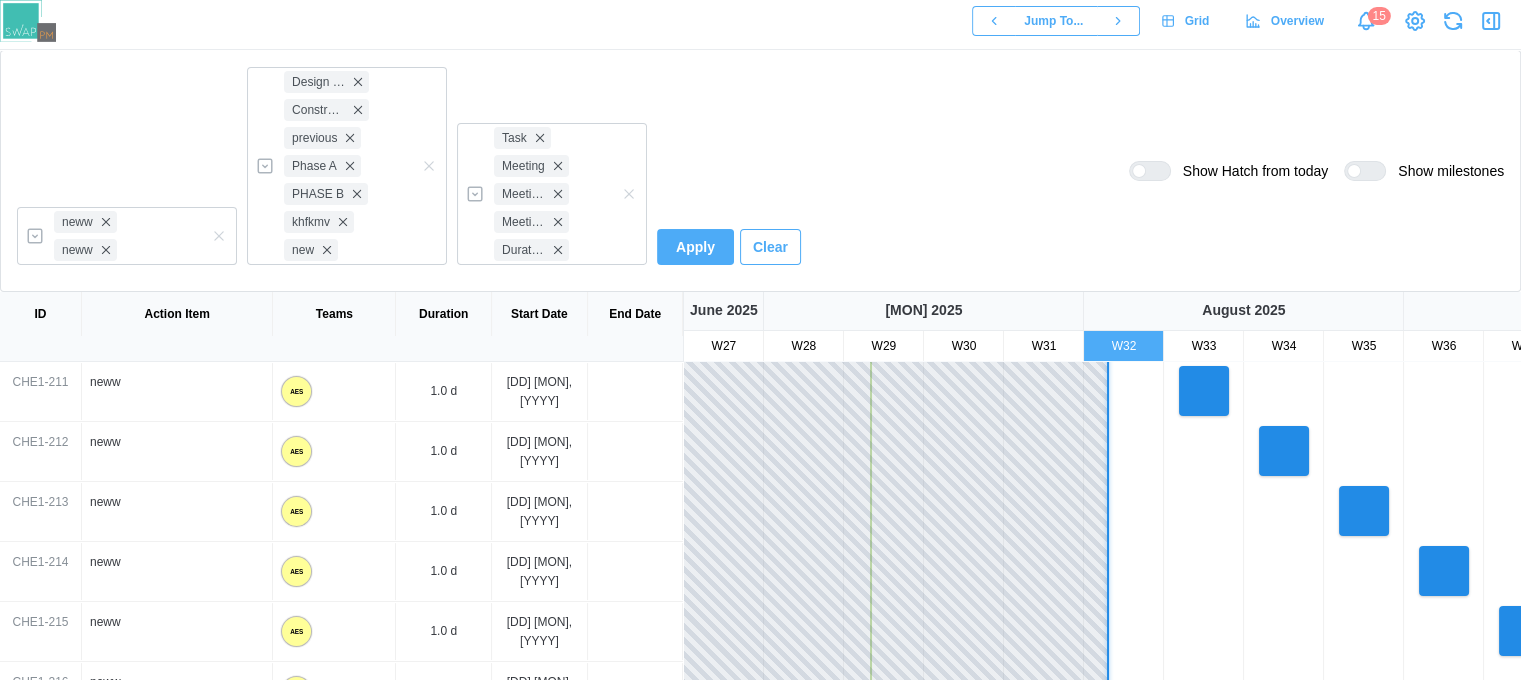 scroll, scrollTop: 1184, scrollLeft: 0, axis: vertical 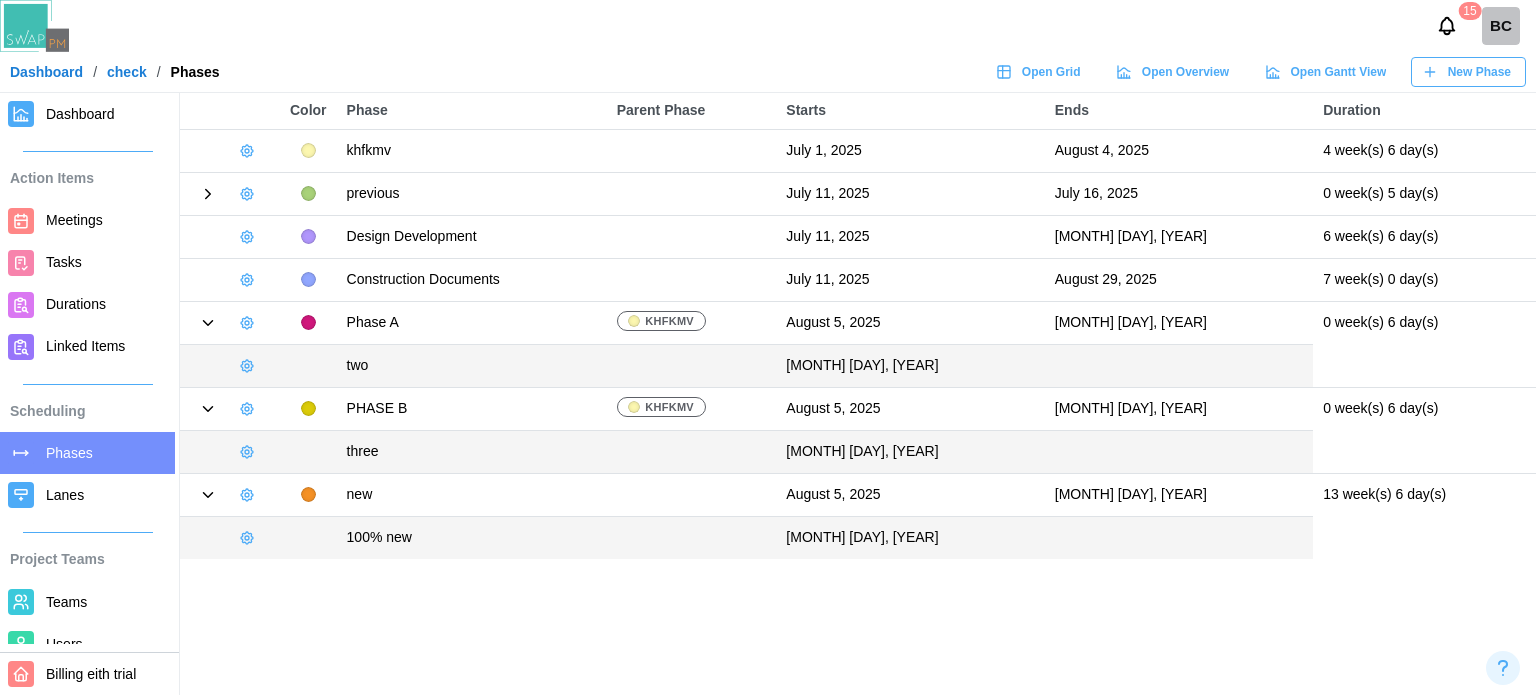 click on "Dashboard" at bounding box center (46, 72) 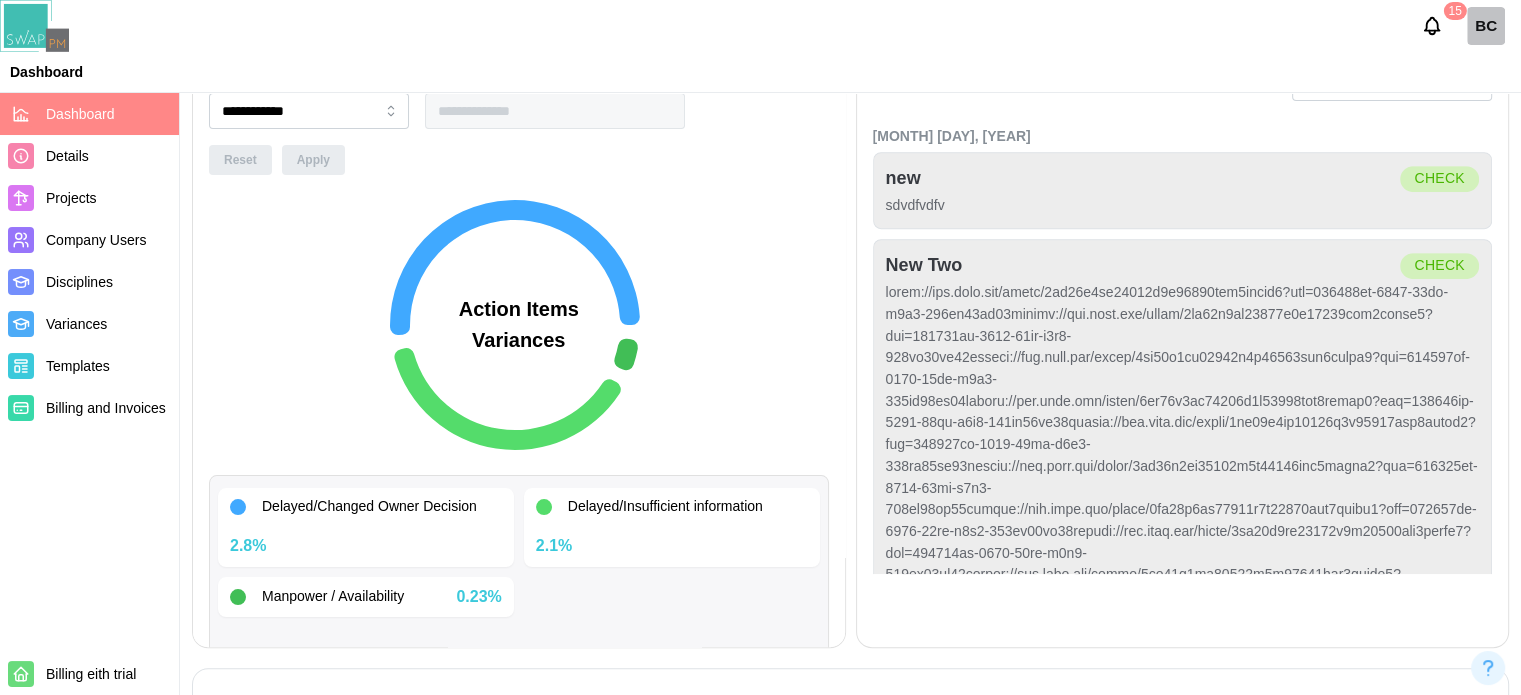 scroll, scrollTop: 600, scrollLeft: 0, axis: vertical 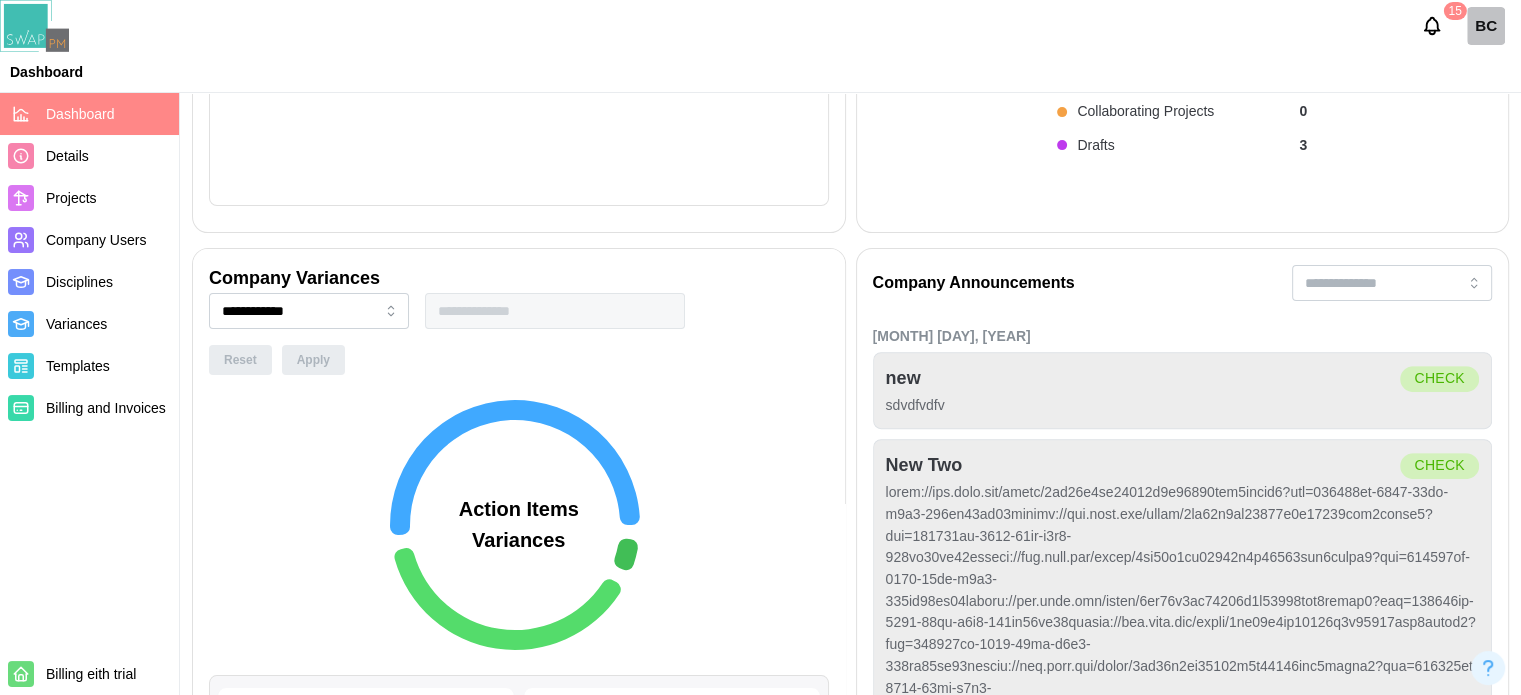 click on "Reset Apply" at bounding box center (277, 360) 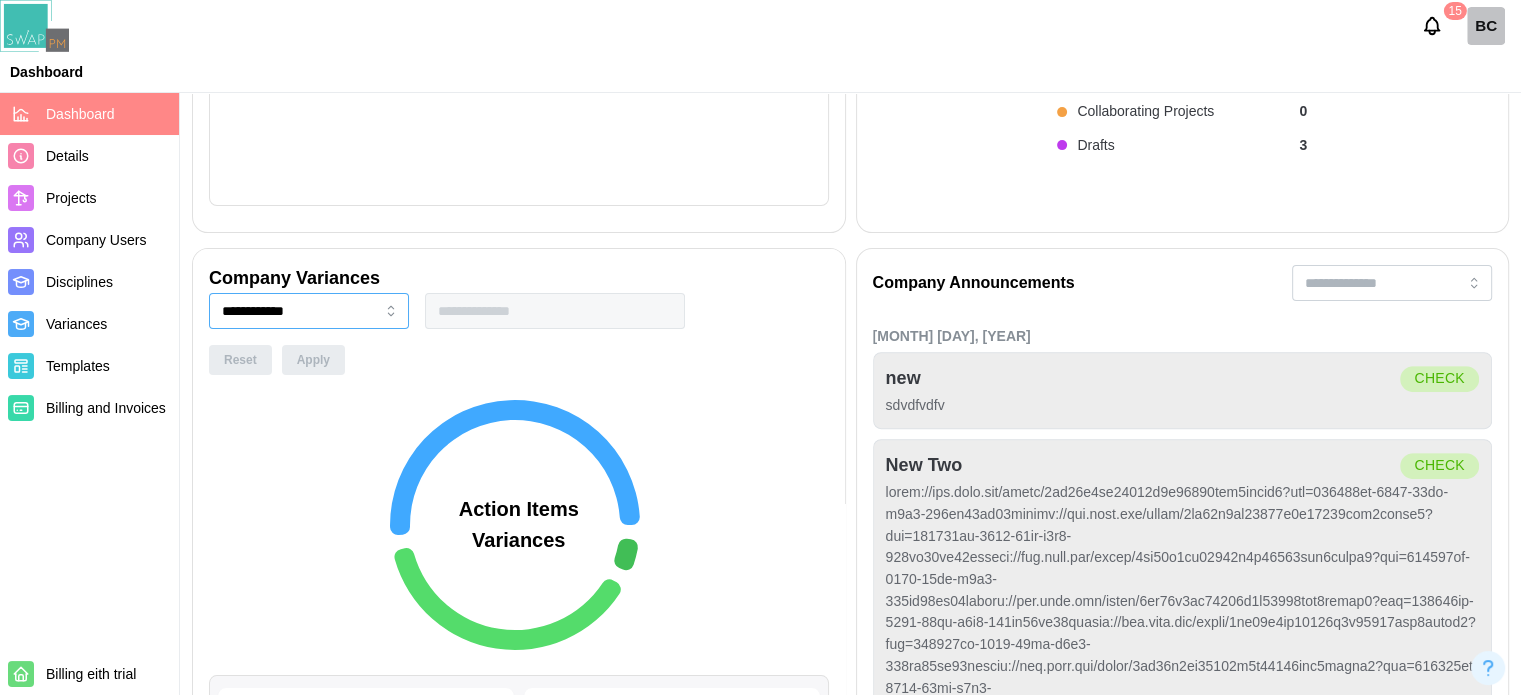 click on "**********" at bounding box center [309, 311] 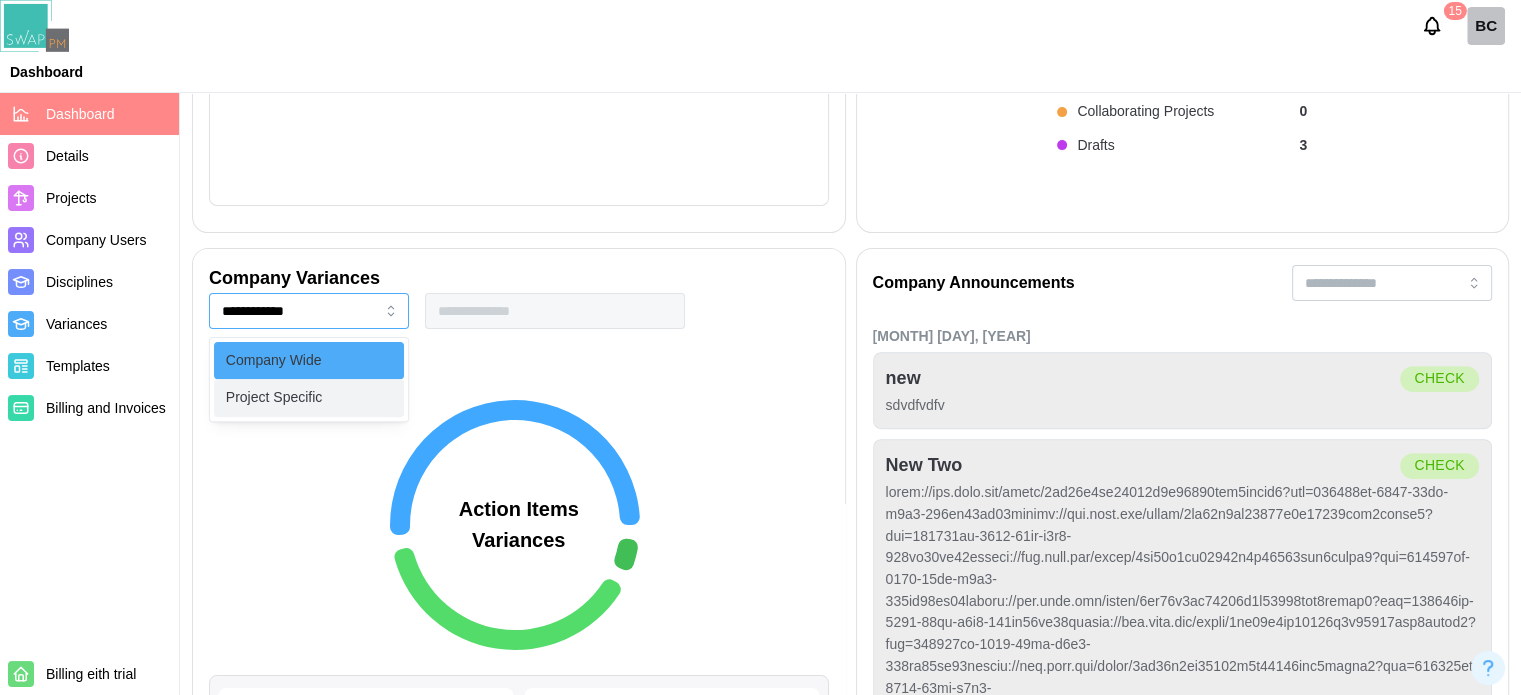 type on "**********" 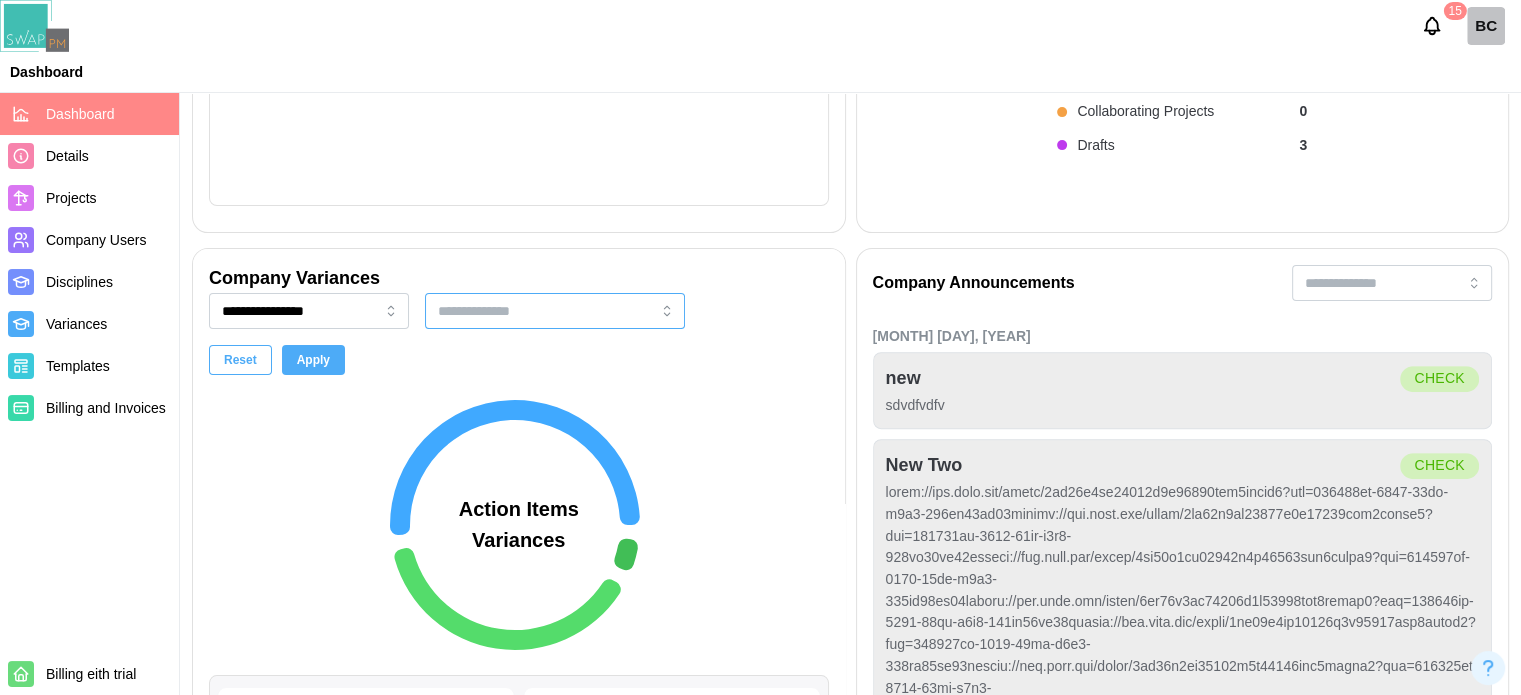 click at bounding box center (525, 311) 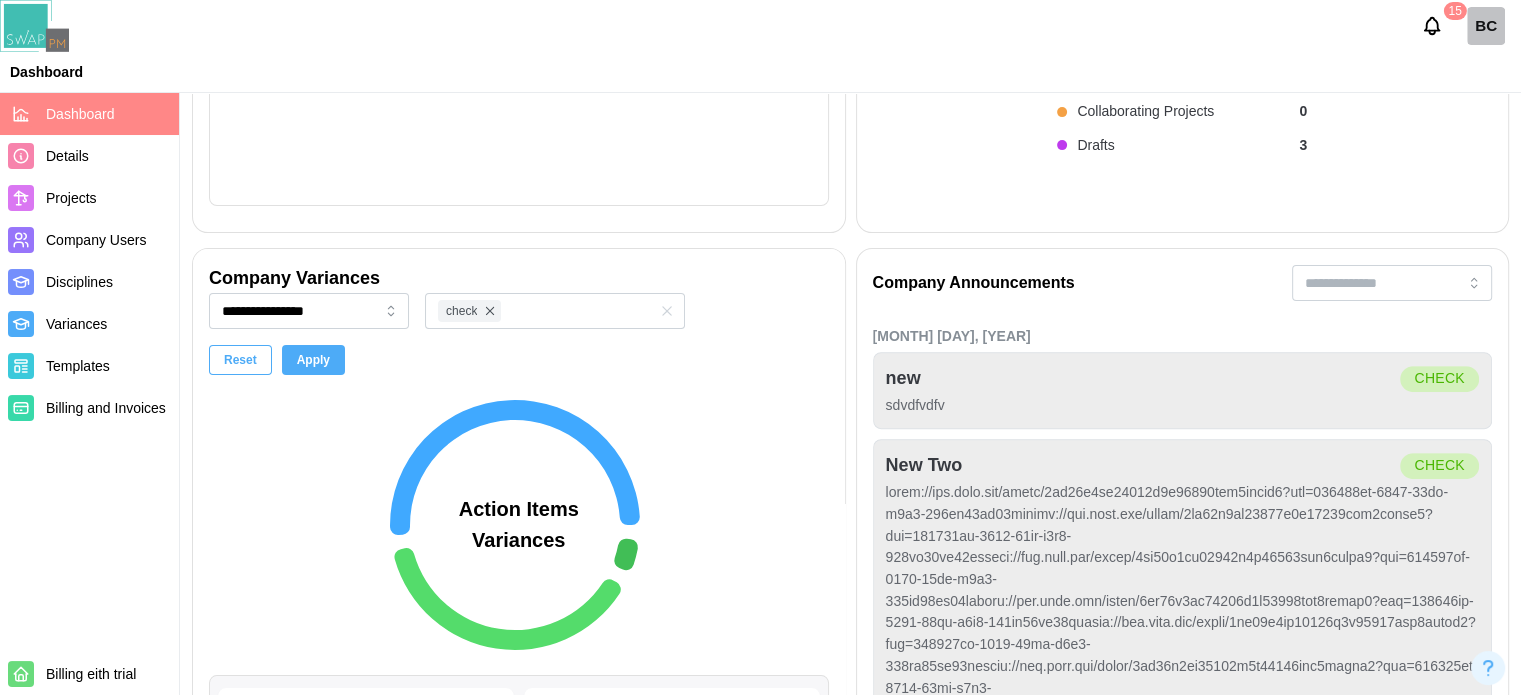 click on "Apply" at bounding box center (313, 360) 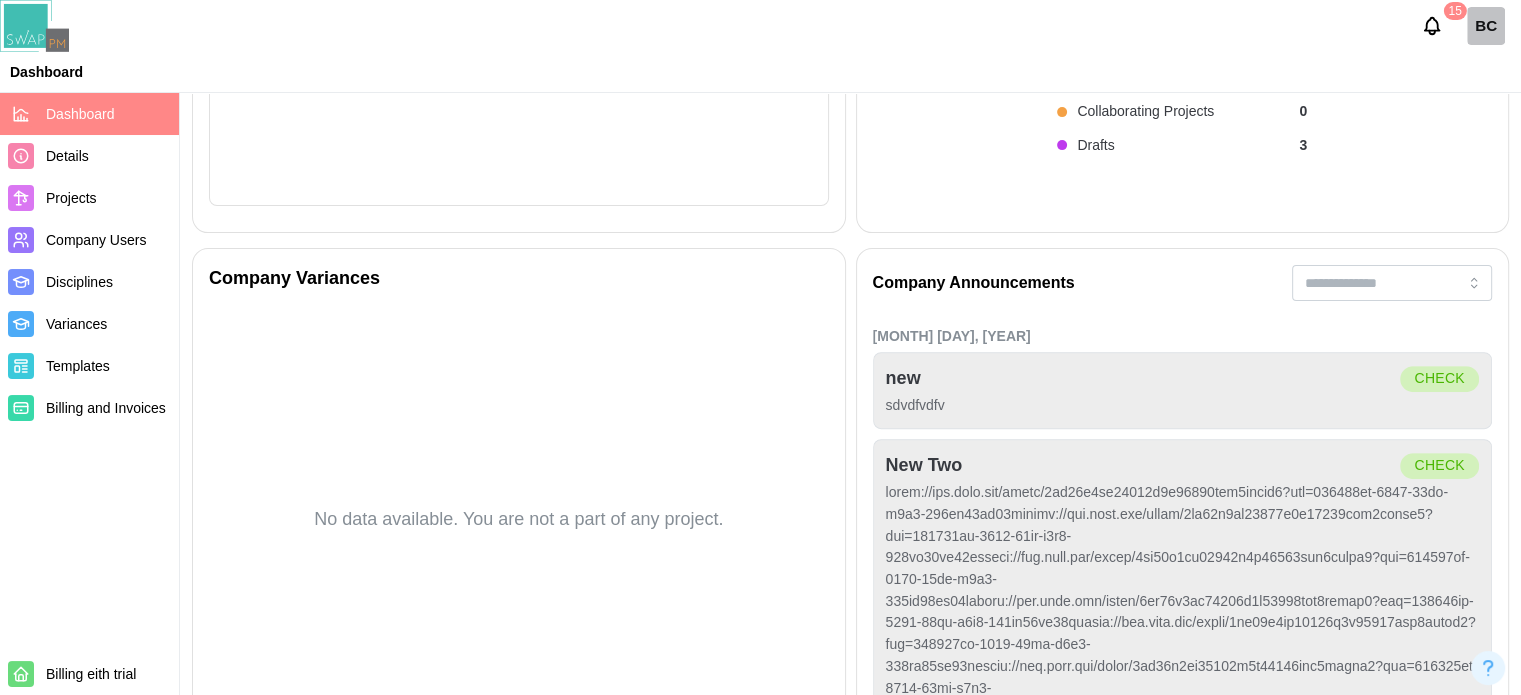 click on "No data available. You are not a part of any project." at bounding box center (519, 519) 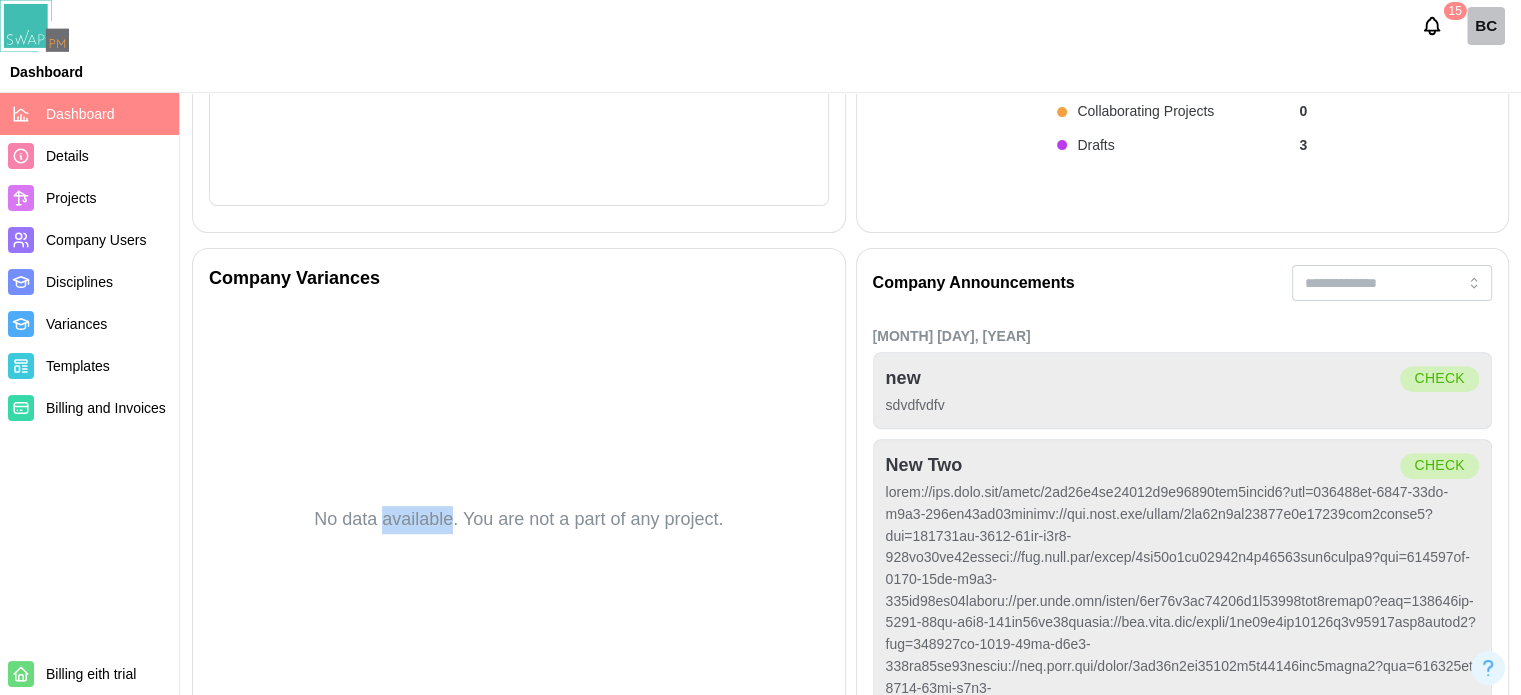 click on "No data available. You are not a part of any project." at bounding box center (519, 519) 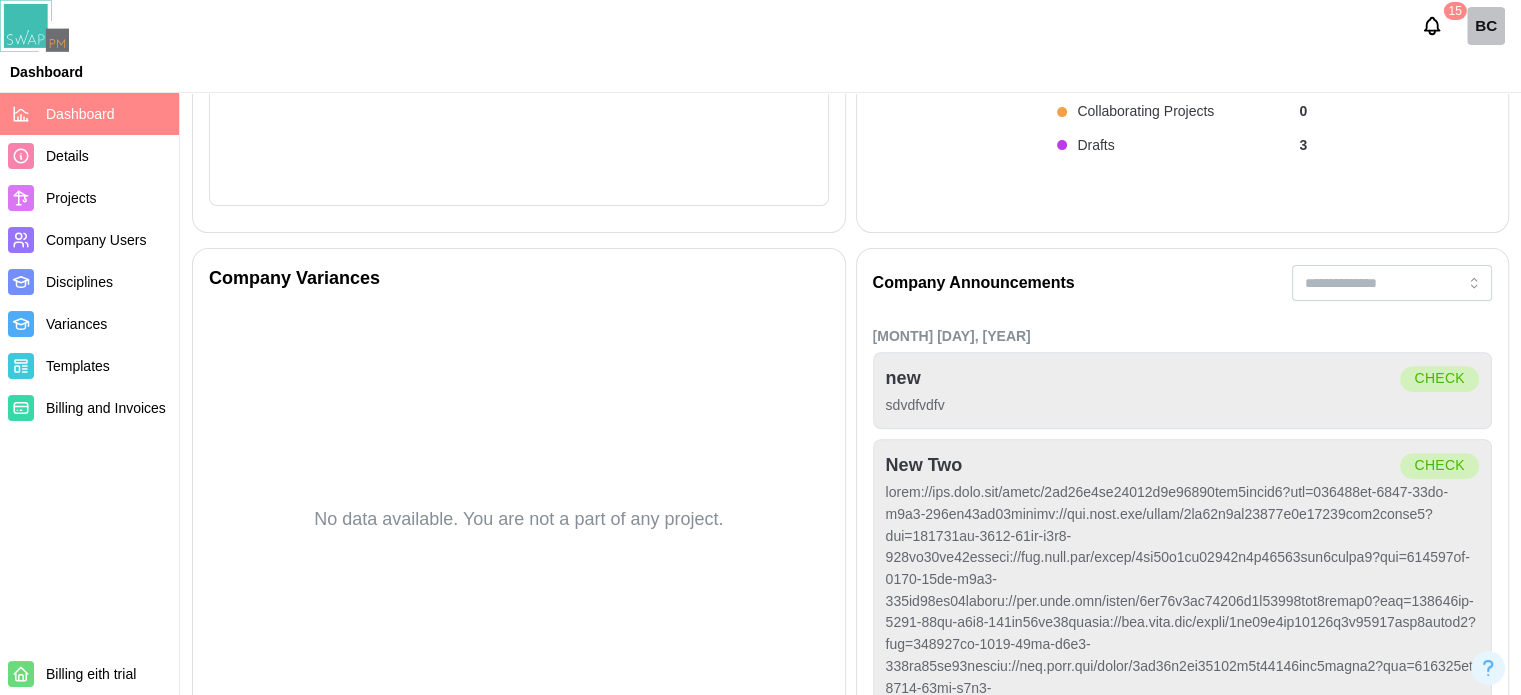 click on "No data available. You are not a part of any project." at bounding box center (519, 519) 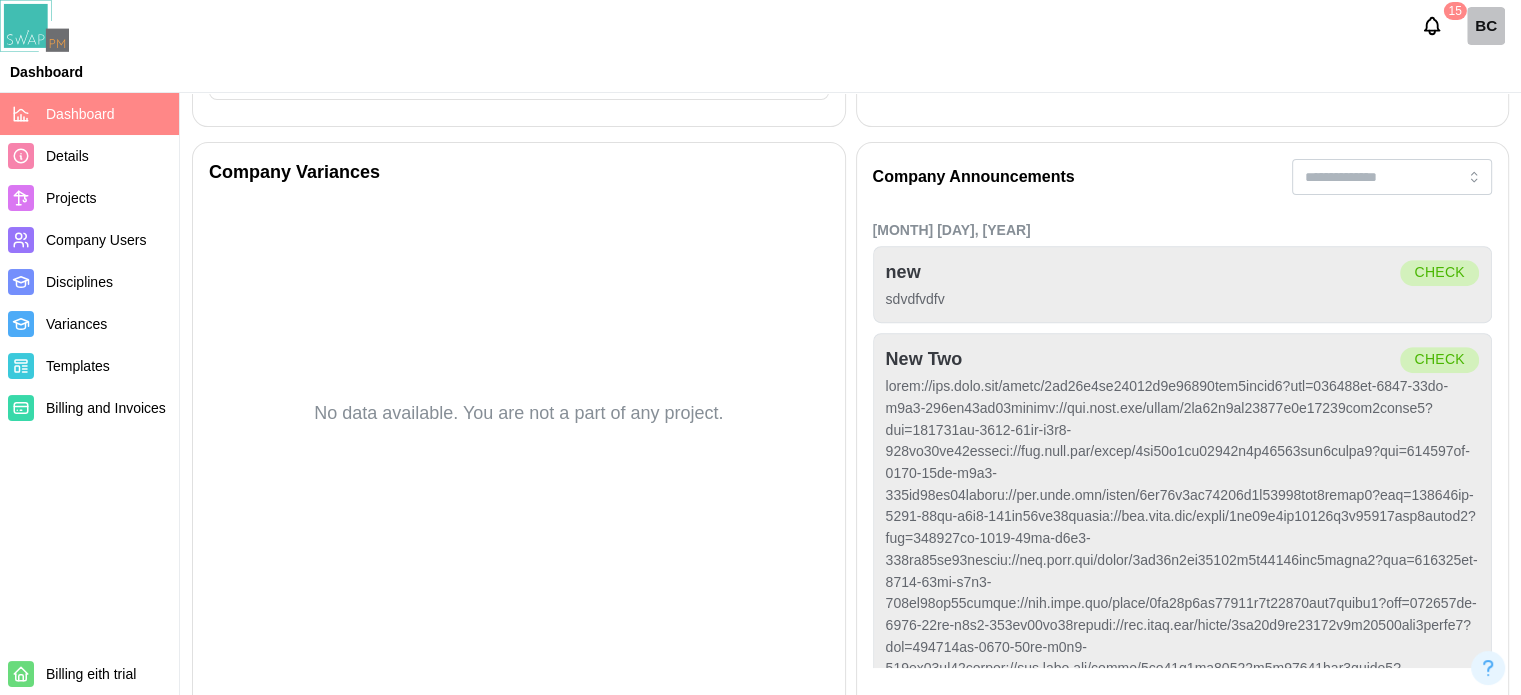 scroll, scrollTop: 700, scrollLeft: 0, axis: vertical 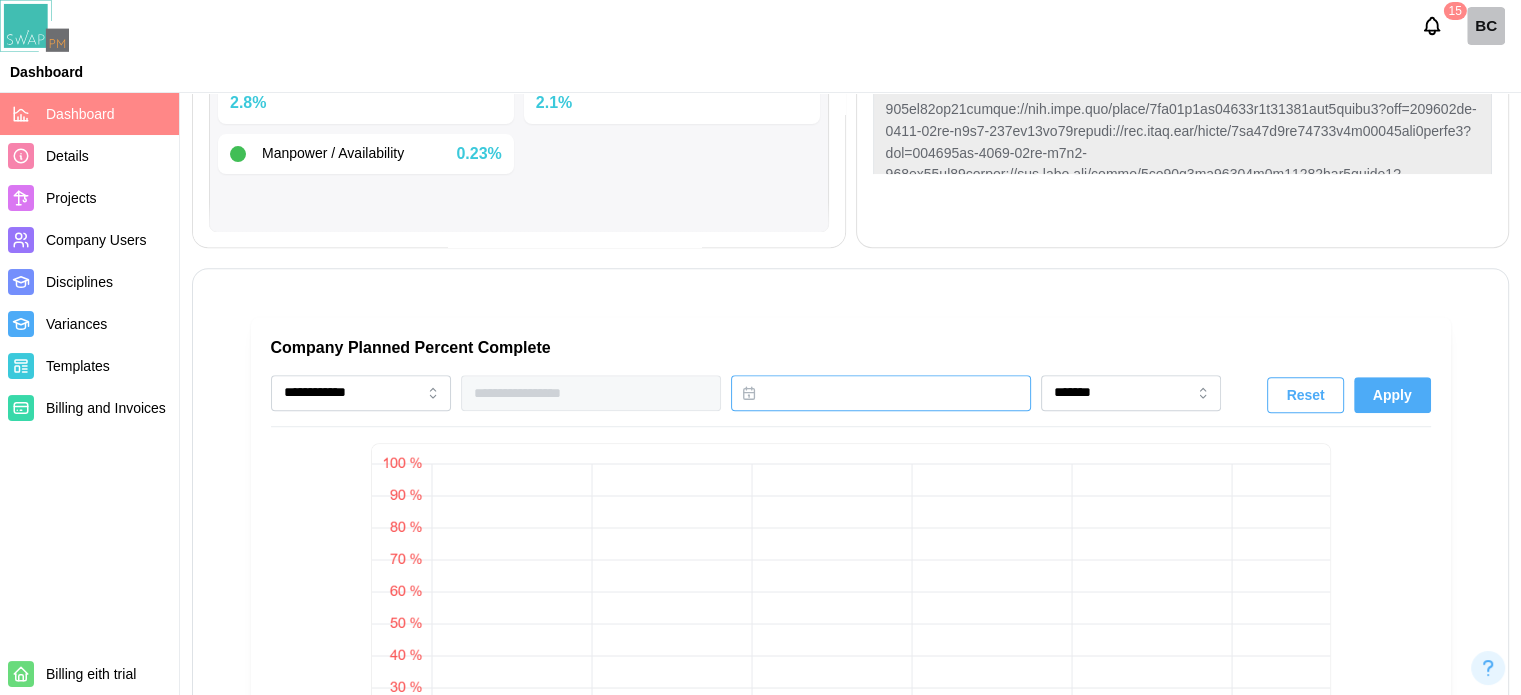 click at bounding box center (881, 393) 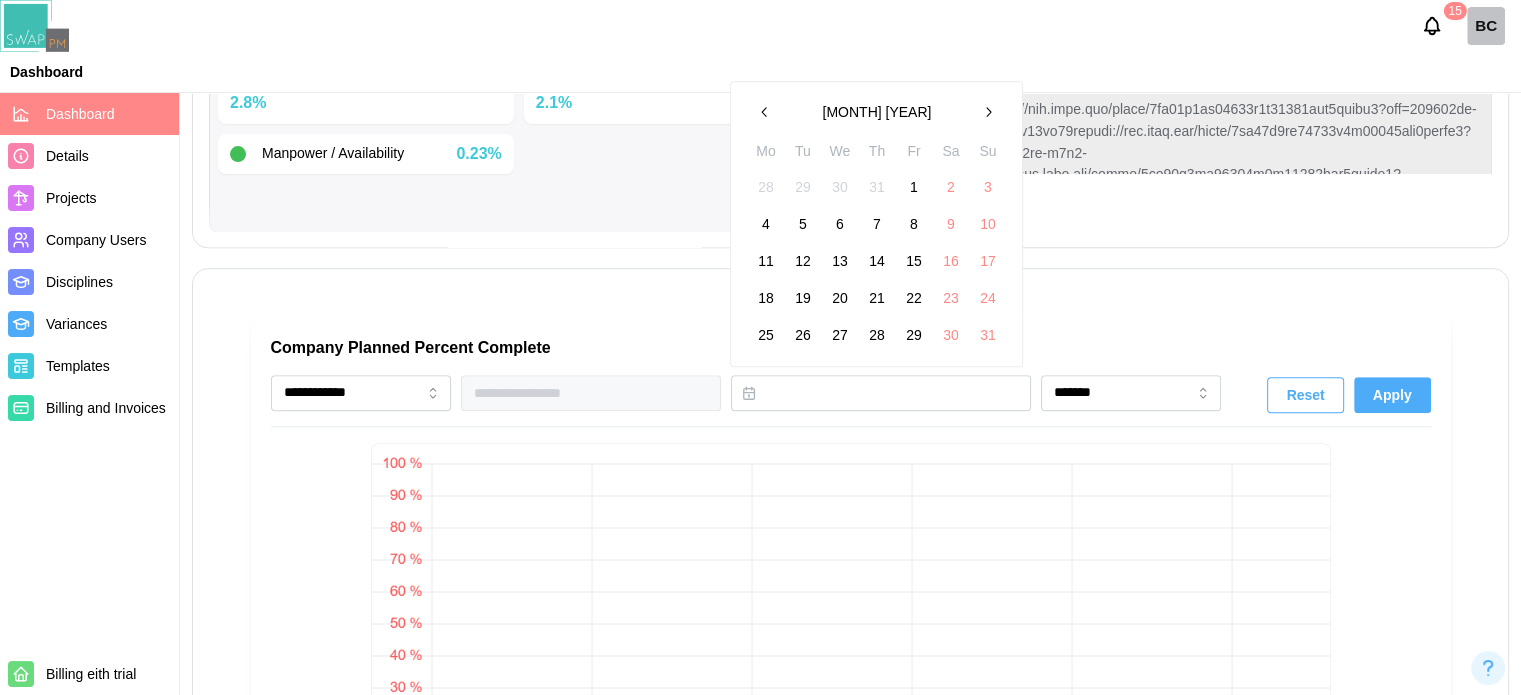 click on "1" at bounding box center [914, 187] 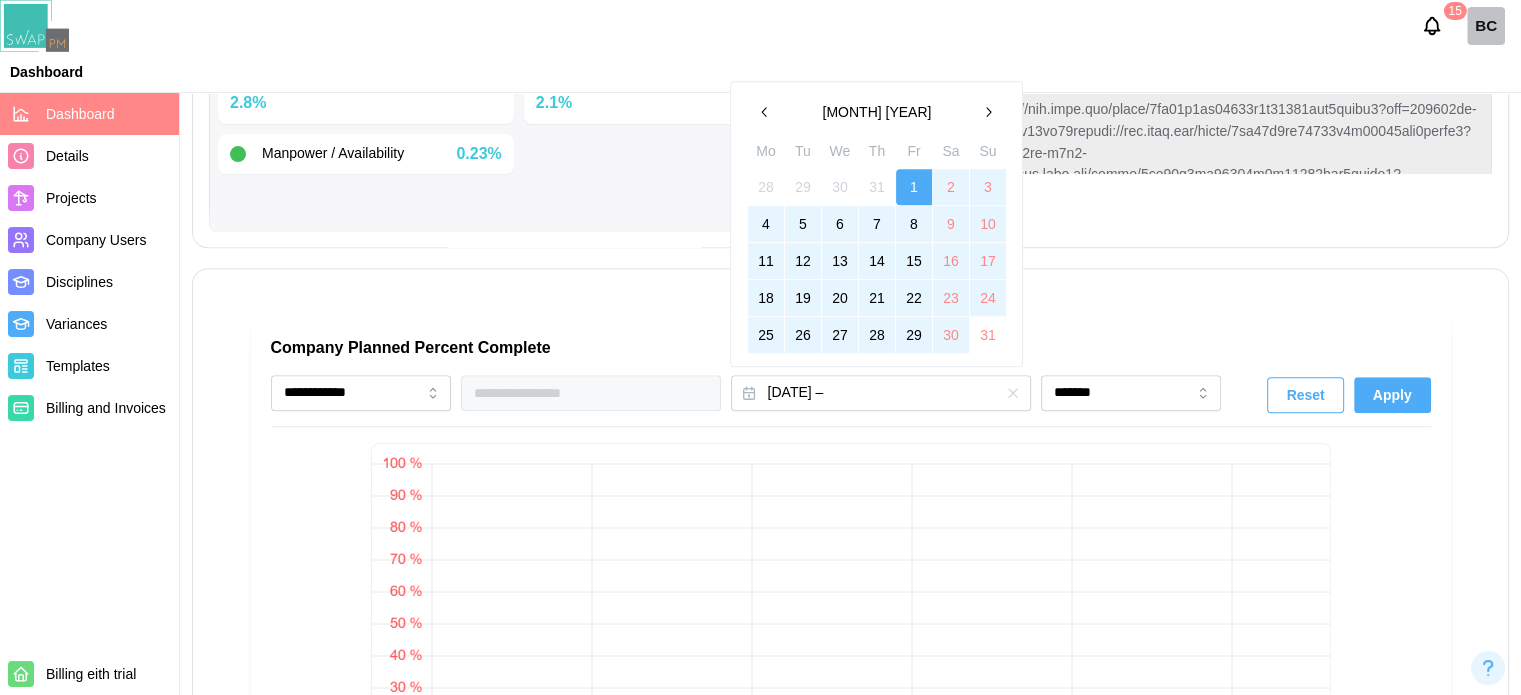 click on "30" at bounding box center (951, 335) 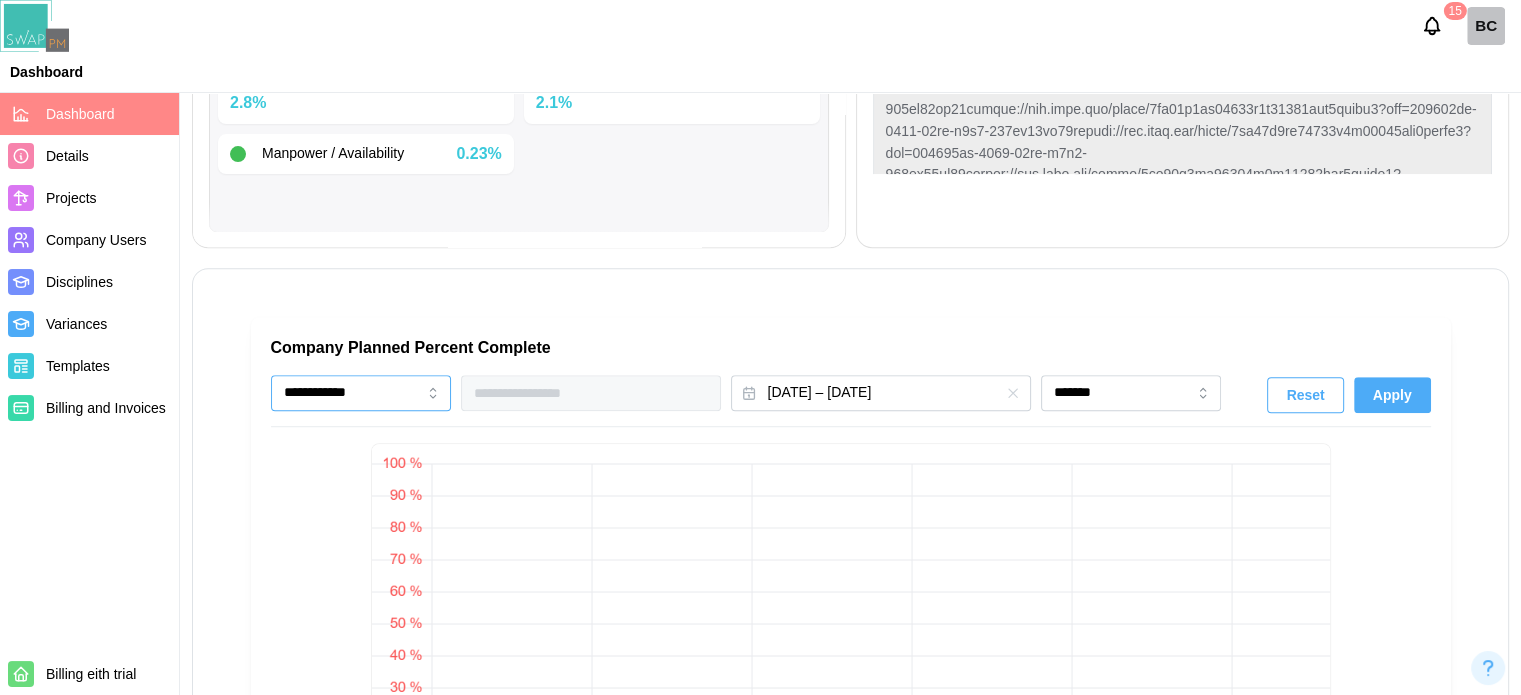 click on "**********" at bounding box center (361, 393) 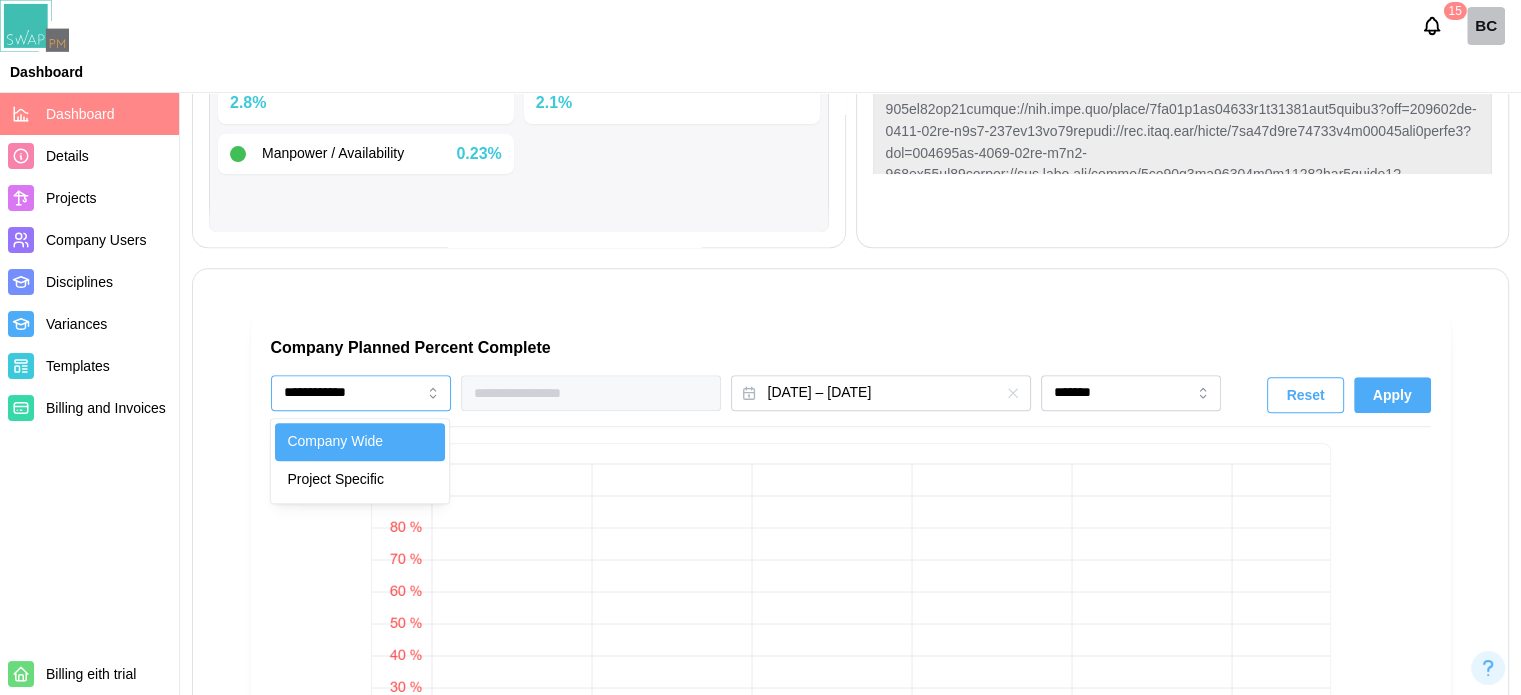 type on "**********" 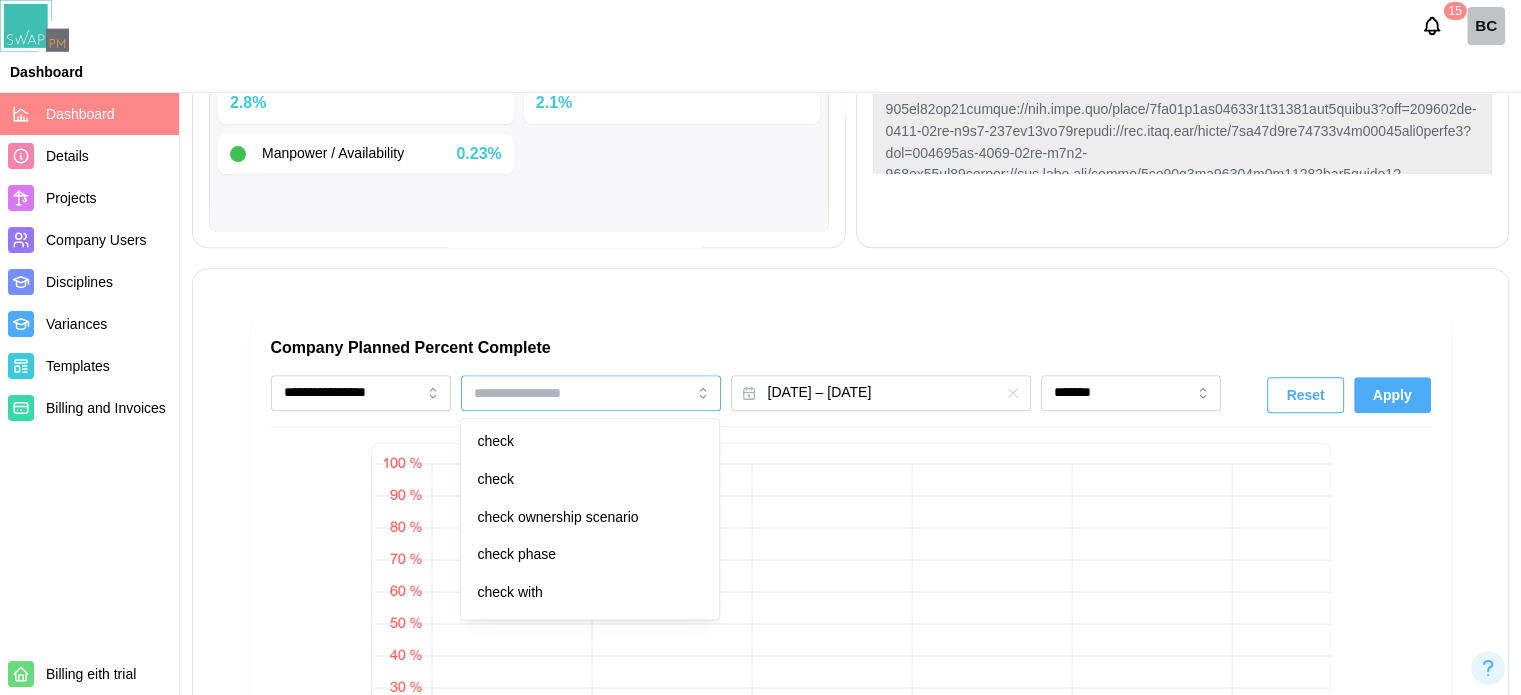 click at bounding box center [579, 393] 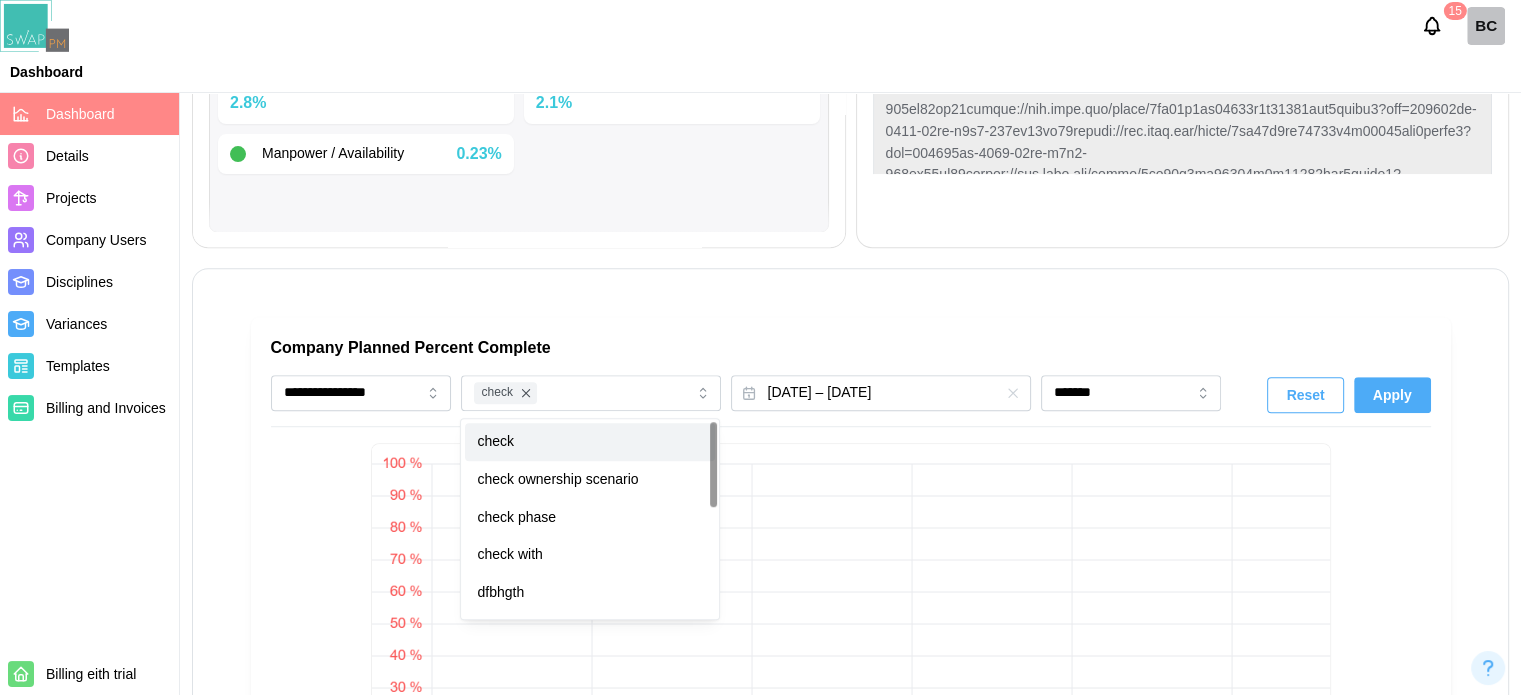 click on "**********" at bounding box center (850, 601) 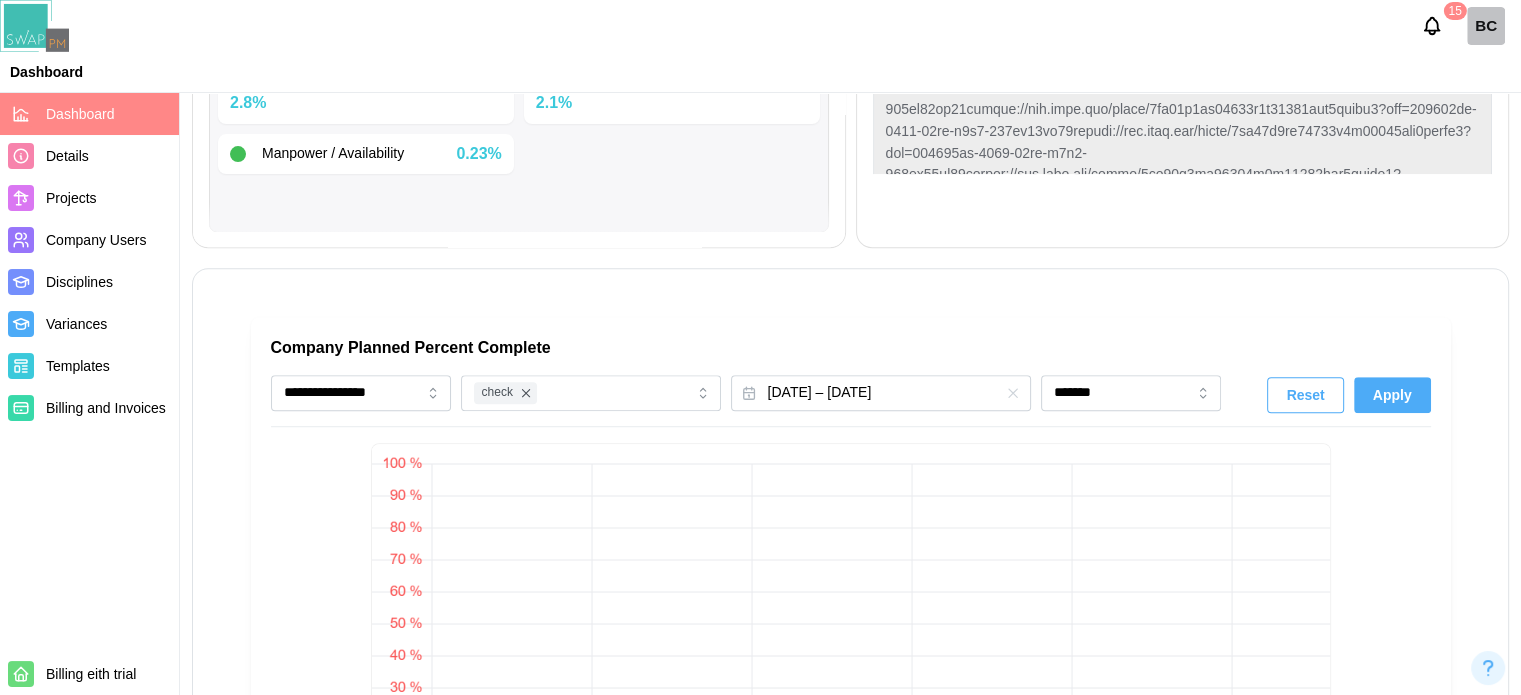 click on "Apply" at bounding box center (1392, 395) 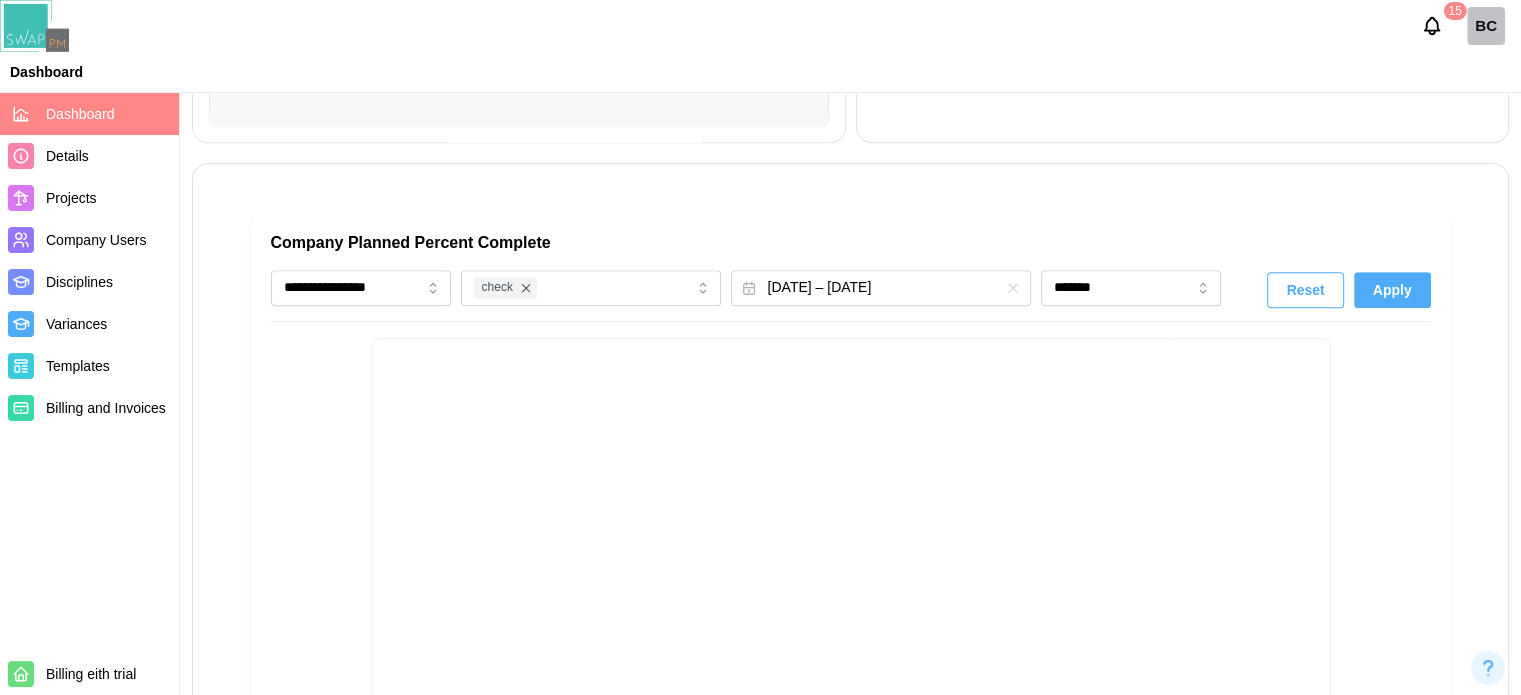 scroll, scrollTop: 1459, scrollLeft: 0, axis: vertical 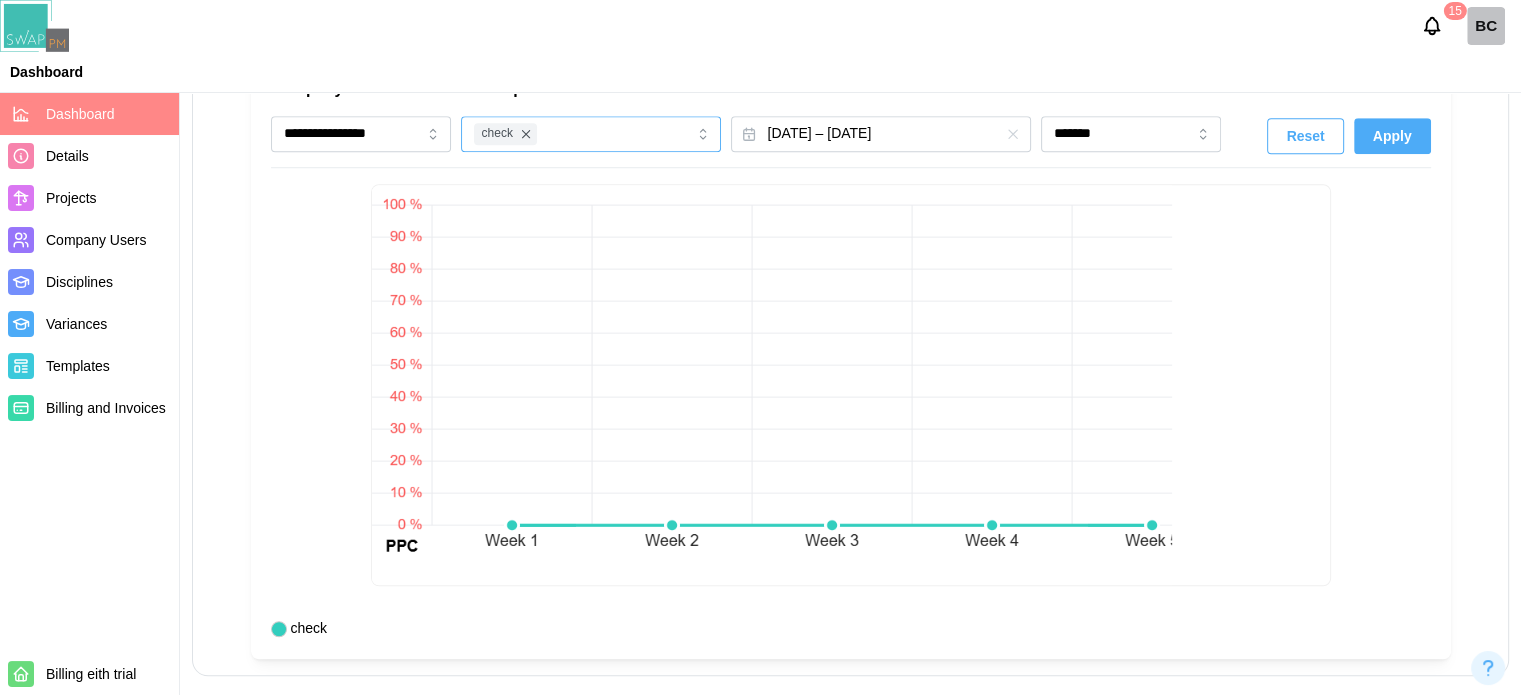drag, startPoint x: 566, startPoint y: 123, endPoint x: 564, endPoint y: 135, distance: 12.165525 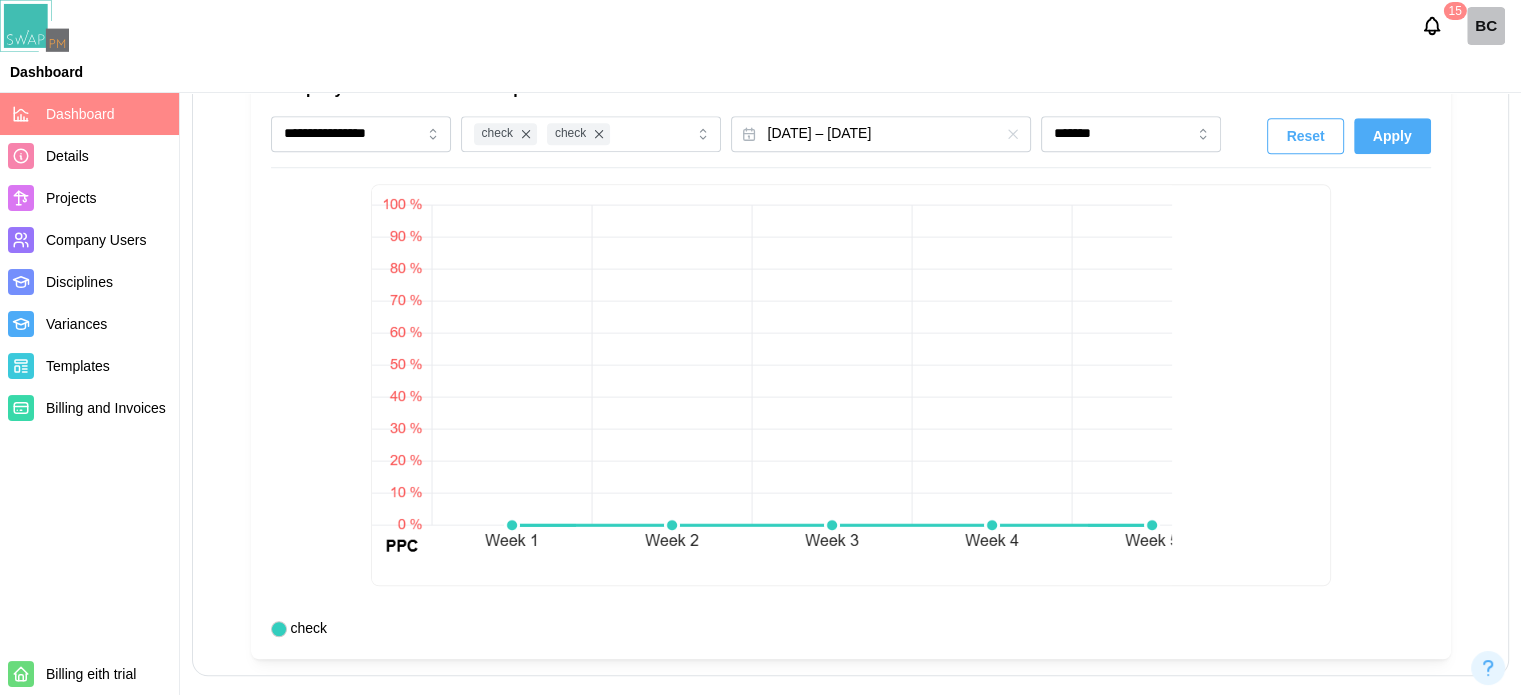 click on "Apply" at bounding box center [1392, 136] 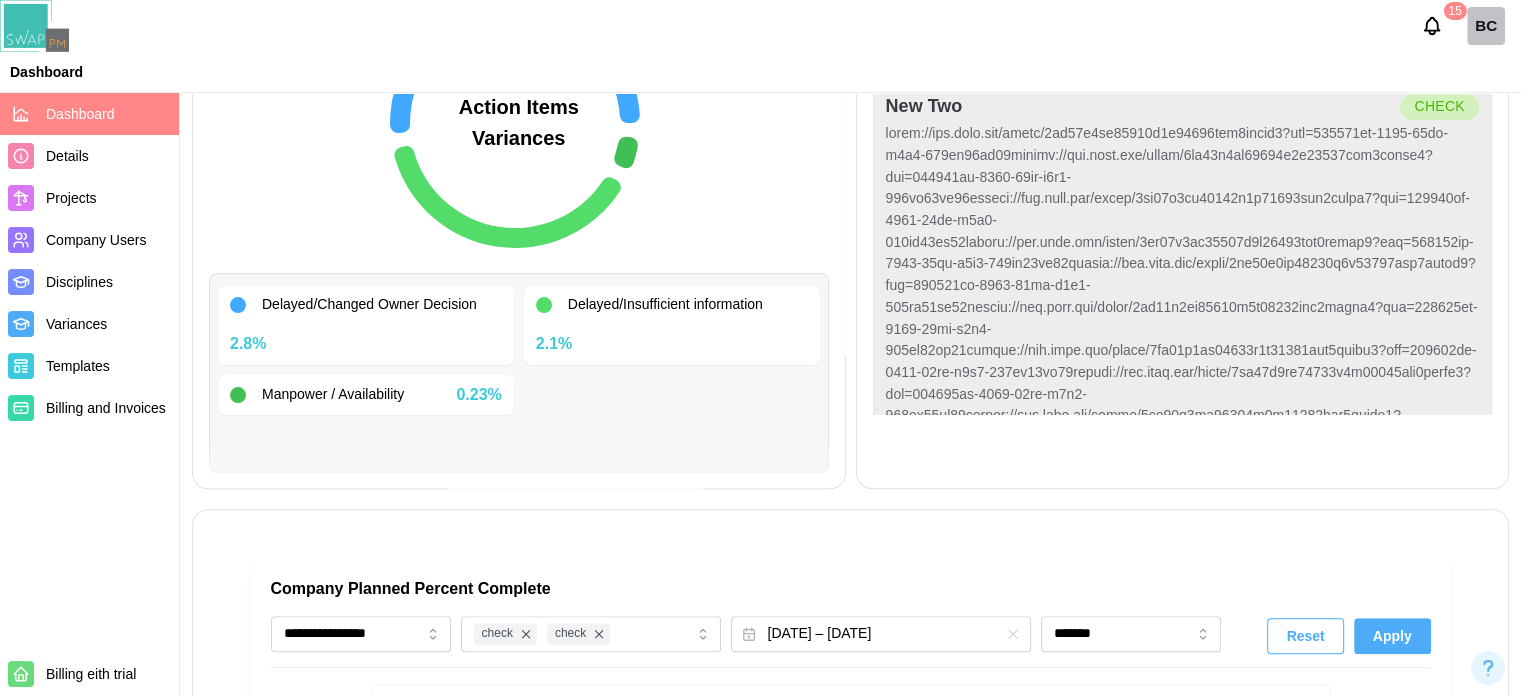scroll, scrollTop: 759, scrollLeft: 0, axis: vertical 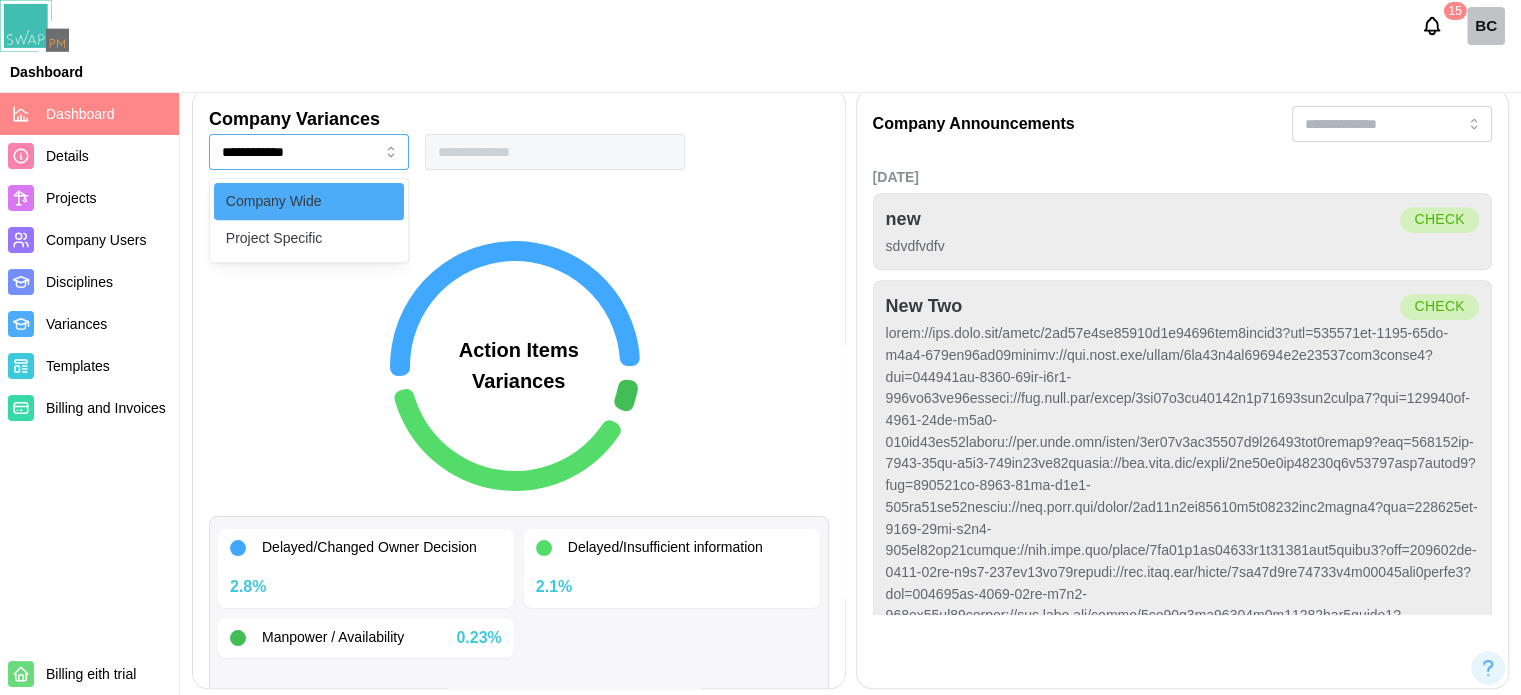 click on "**********" at bounding box center [309, 152] 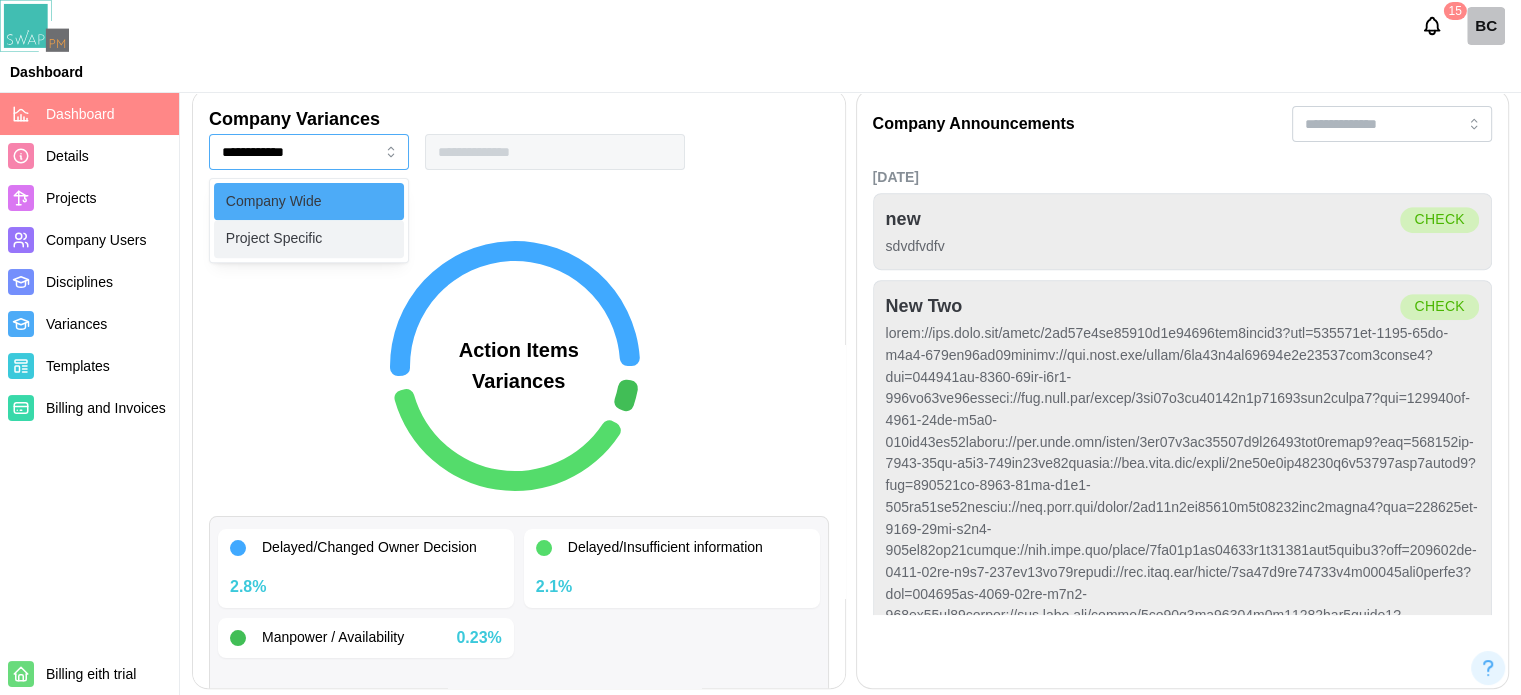 type on "**********" 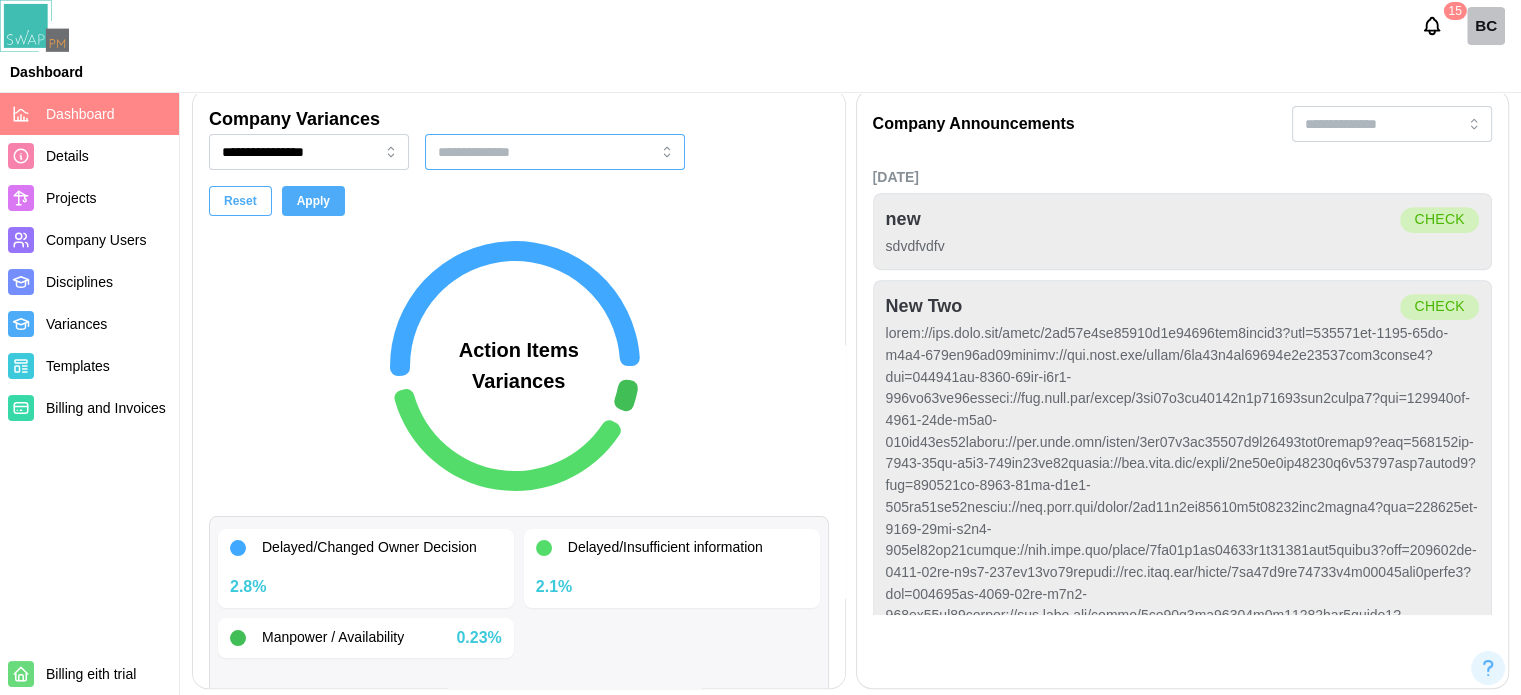 click at bounding box center [525, 152] 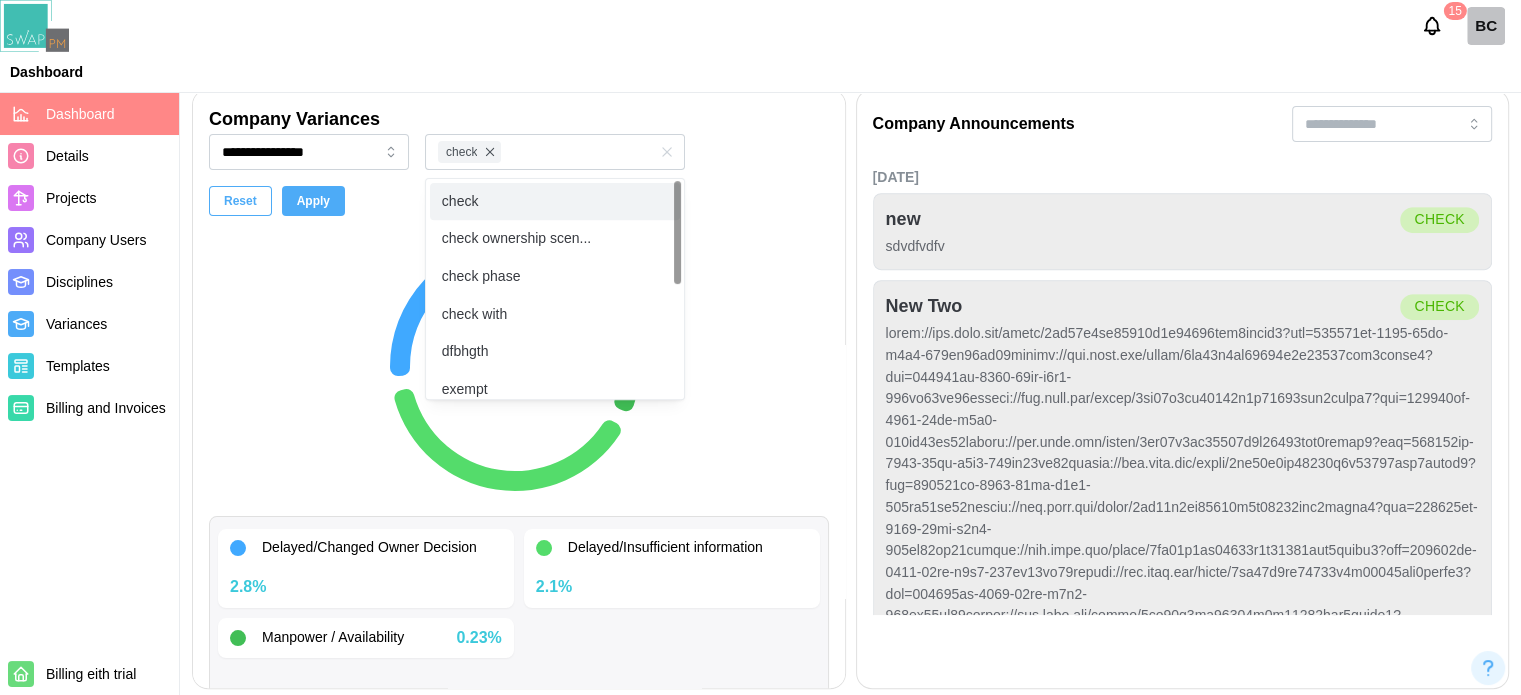 click on "Apply" at bounding box center [313, 201] 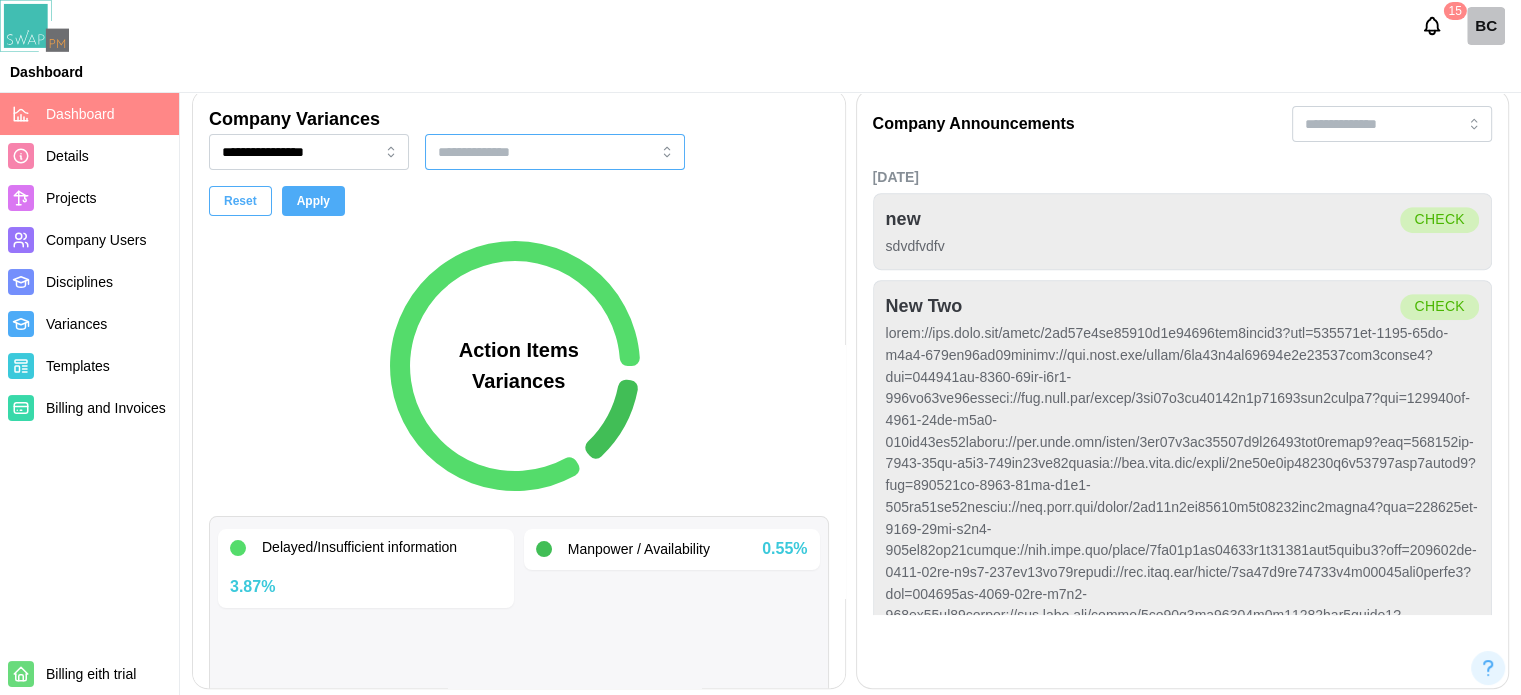 click at bounding box center (525, 152) 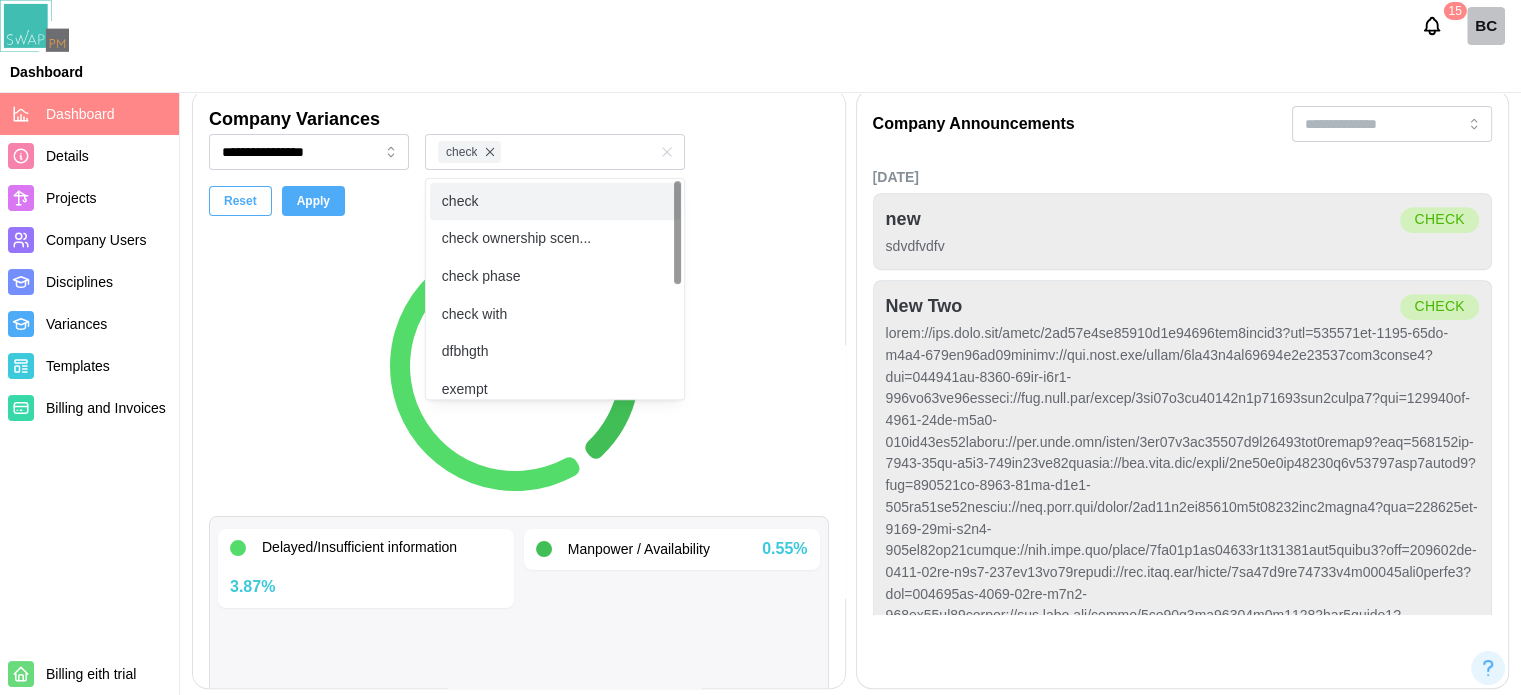 click on "Apply" at bounding box center [313, 201] 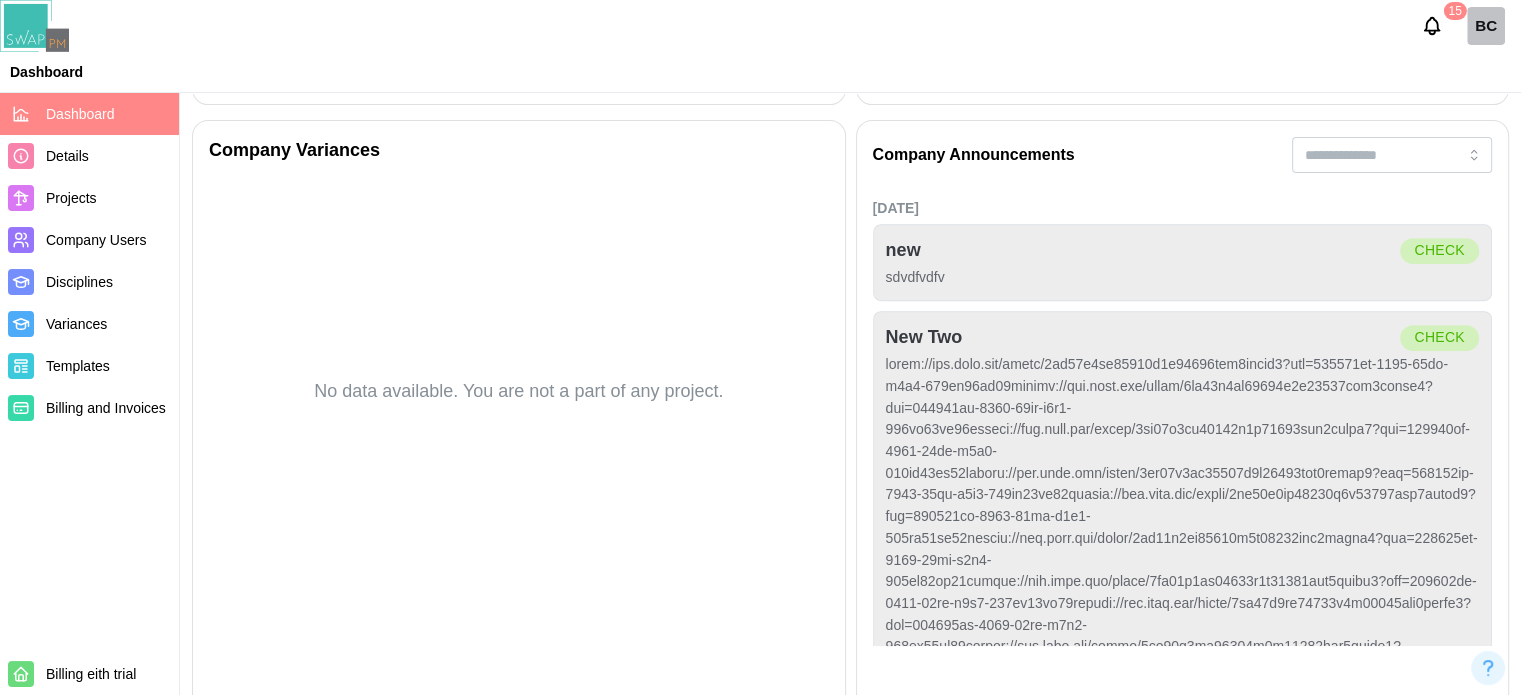 scroll, scrollTop: 759, scrollLeft: 0, axis: vertical 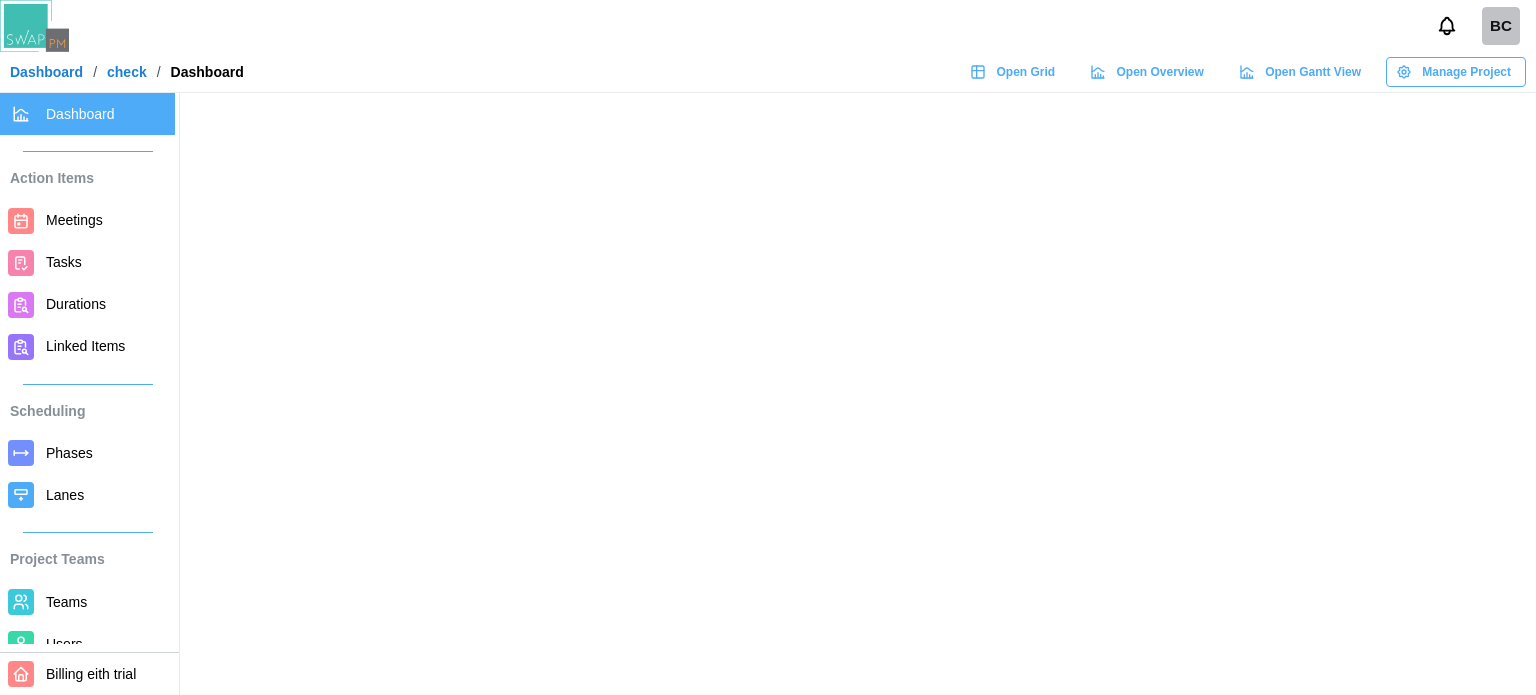 click on "Teams" at bounding box center [66, 602] 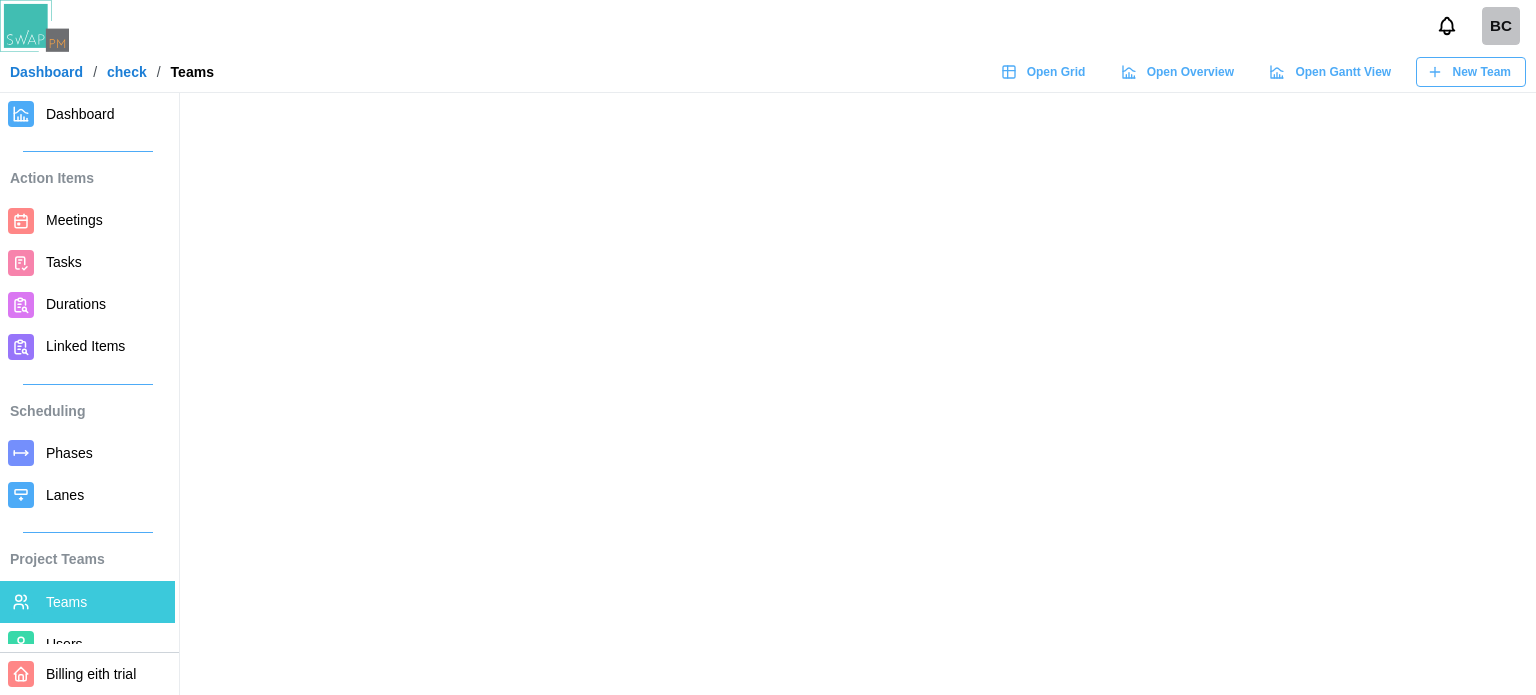 scroll, scrollTop: 0, scrollLeft: 0, axis: both 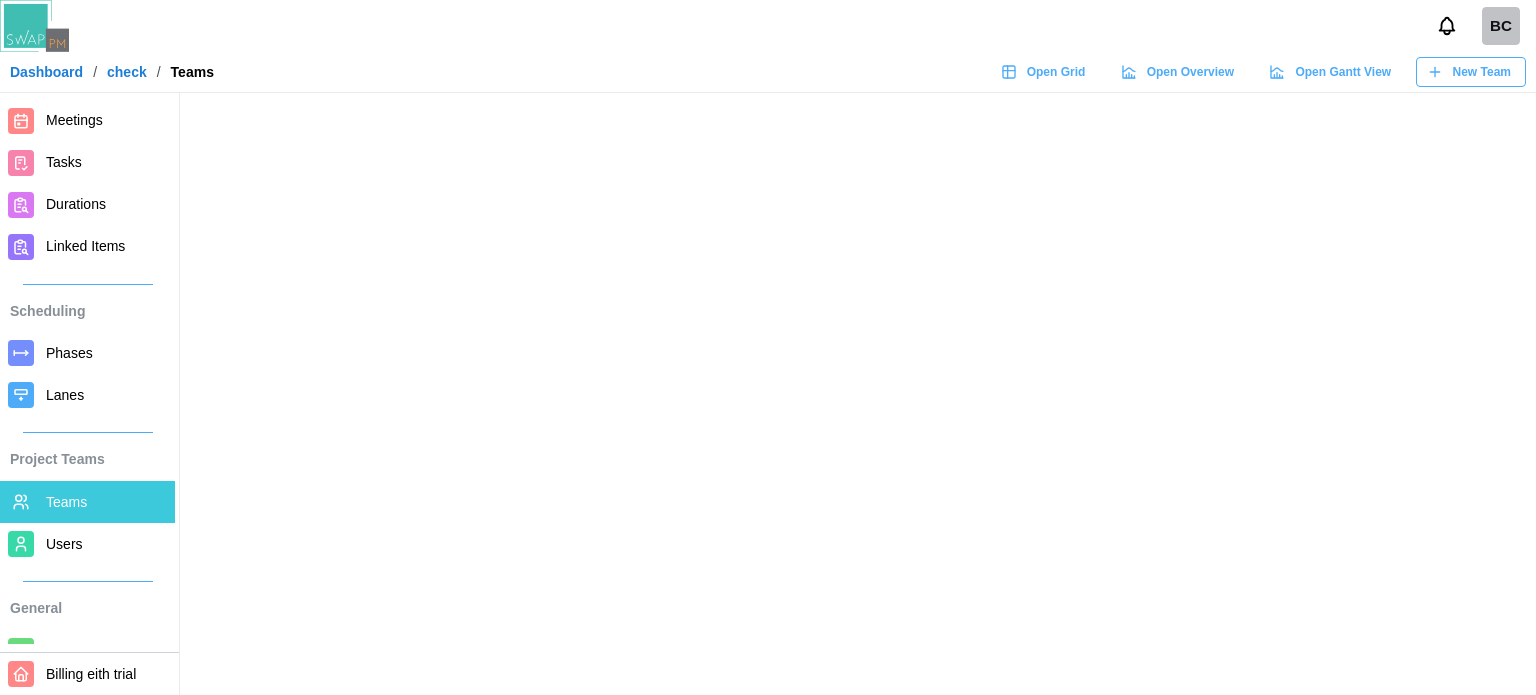 click on "Users" at bounding box center [64, 544] 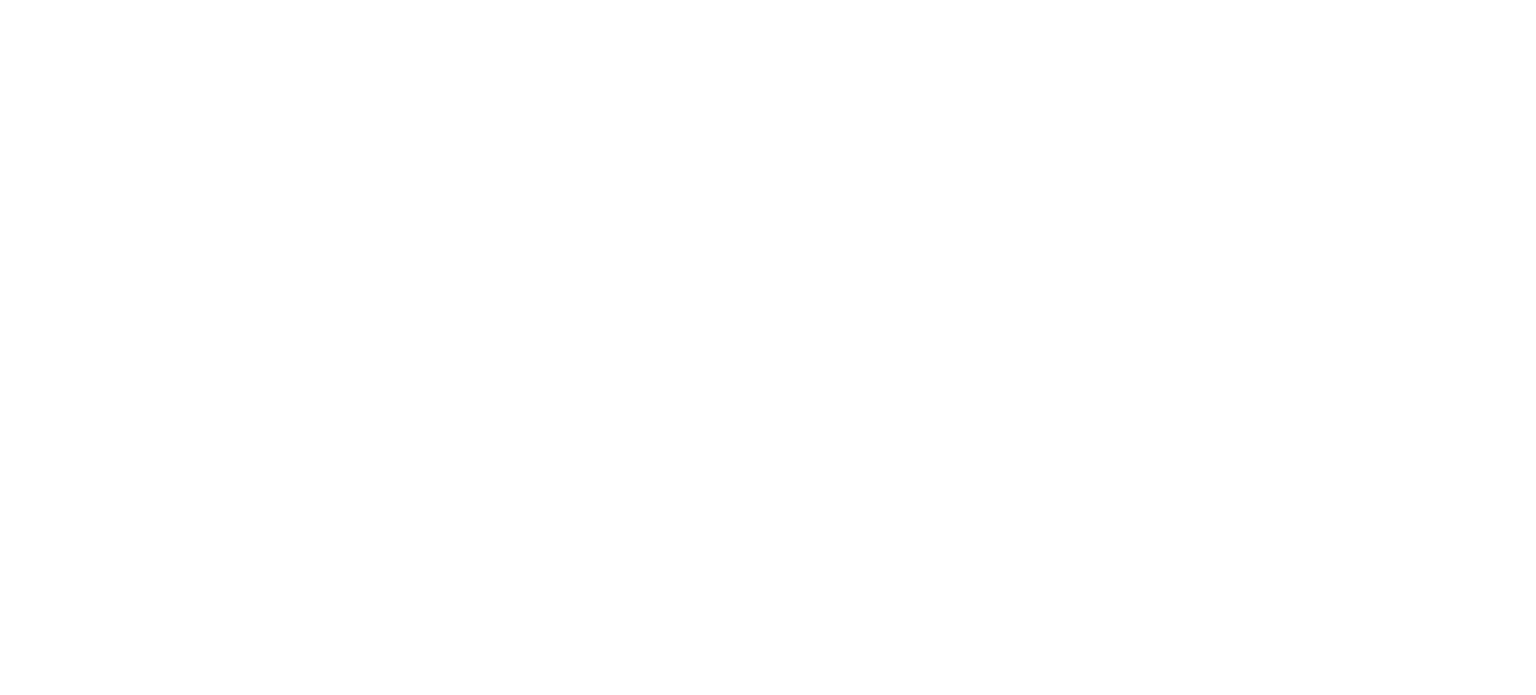scroll, scrollTop: 0, scrollLeft: 0, axis: both 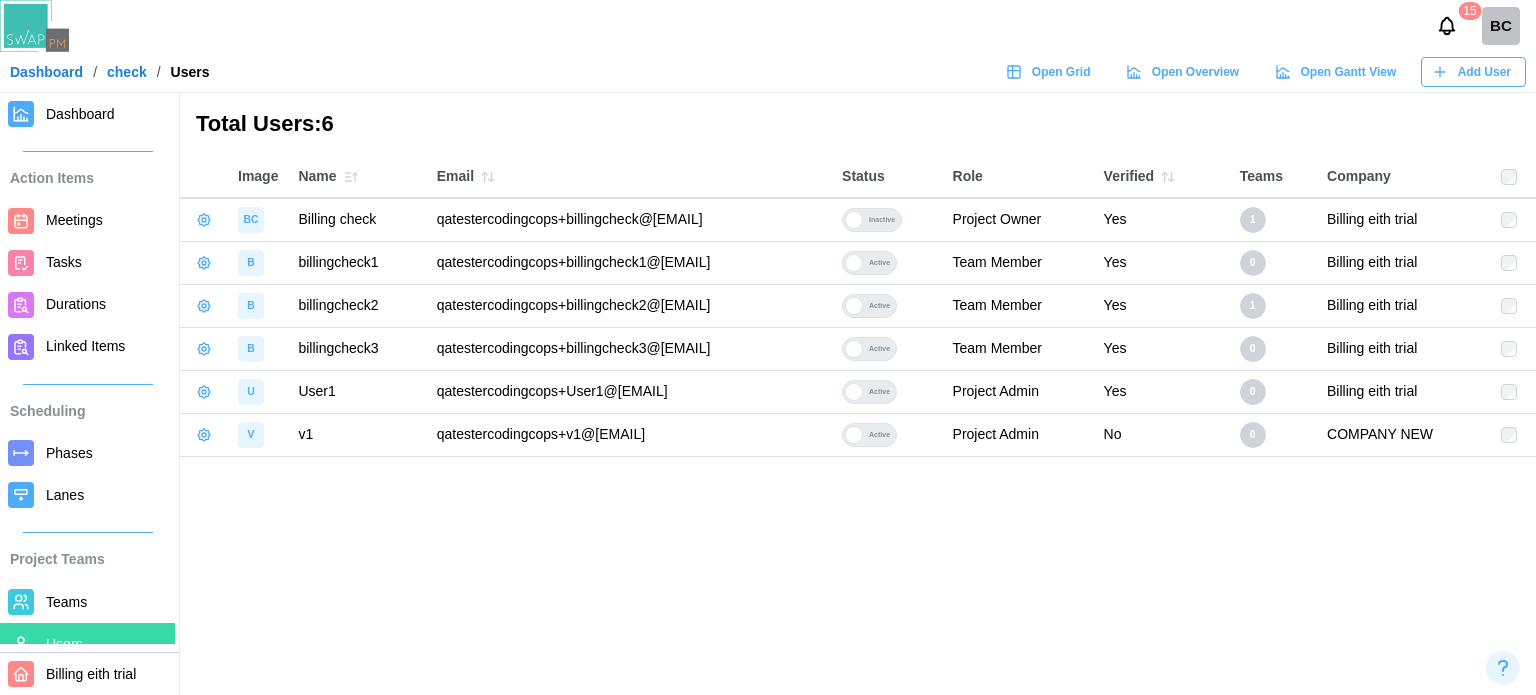 drag, startPoint x: 735, startPoint y: 295, endPoint x: 433, endPoint y: 303, distance: 302.10593 